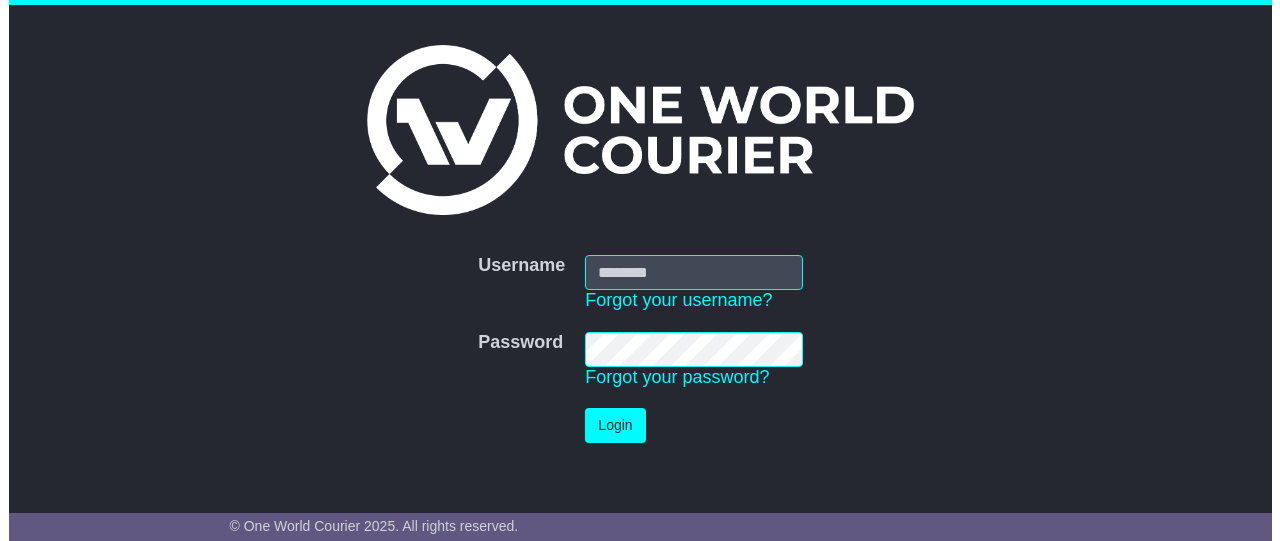 scroll, scrollTop: 0, scrollLeft: 0, axis: both 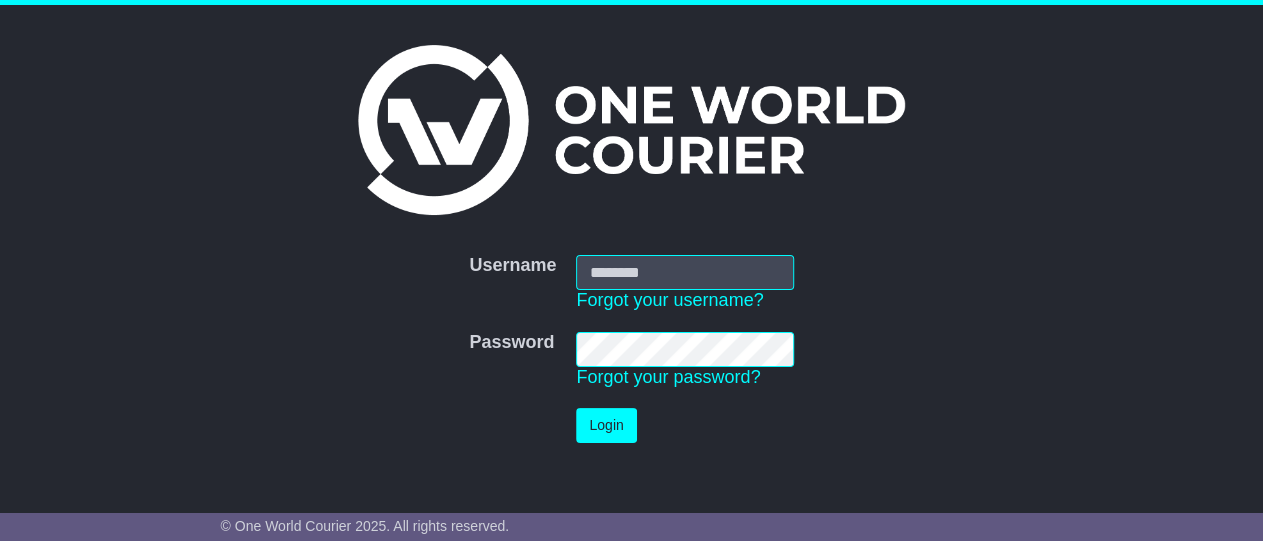 click on "Username" at bounding box center (684, 272) 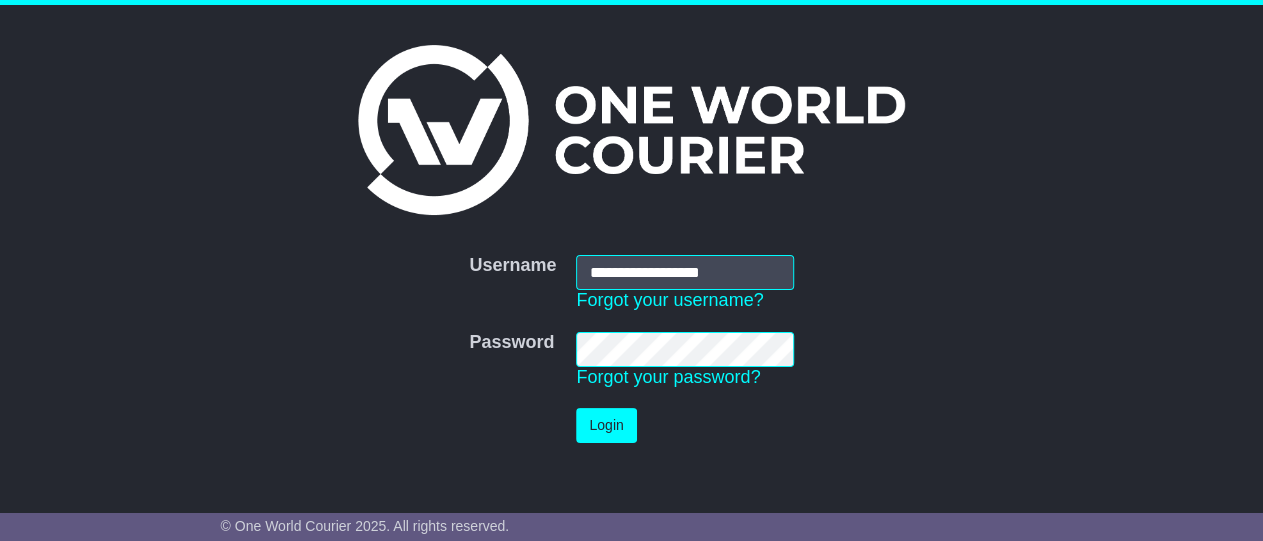 type on "**********" 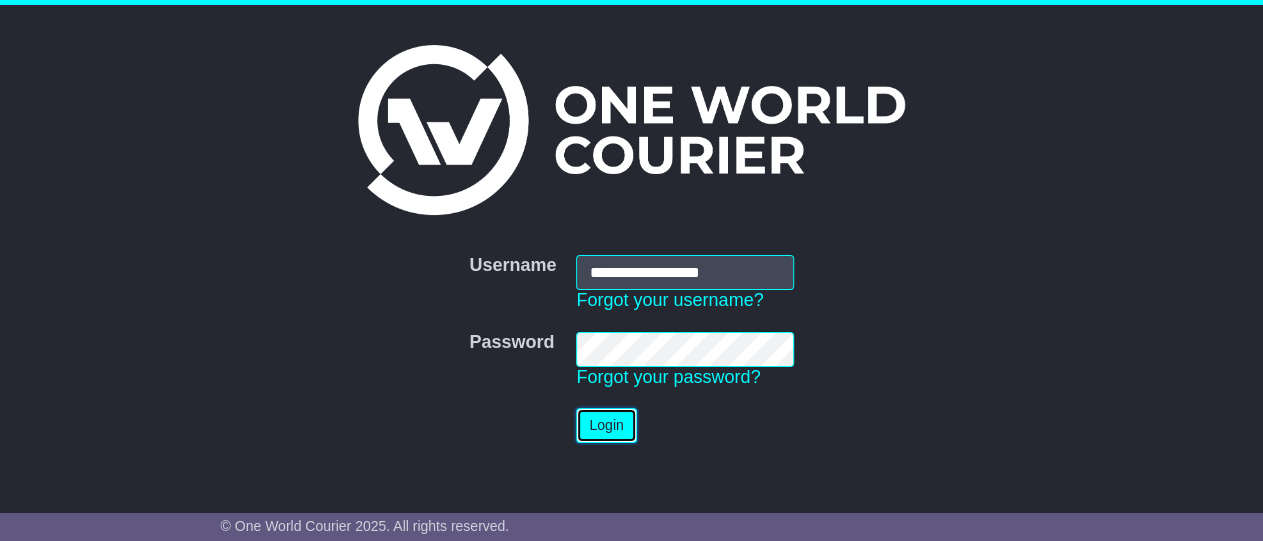 click on "Login" at bounding box center [606, 425] 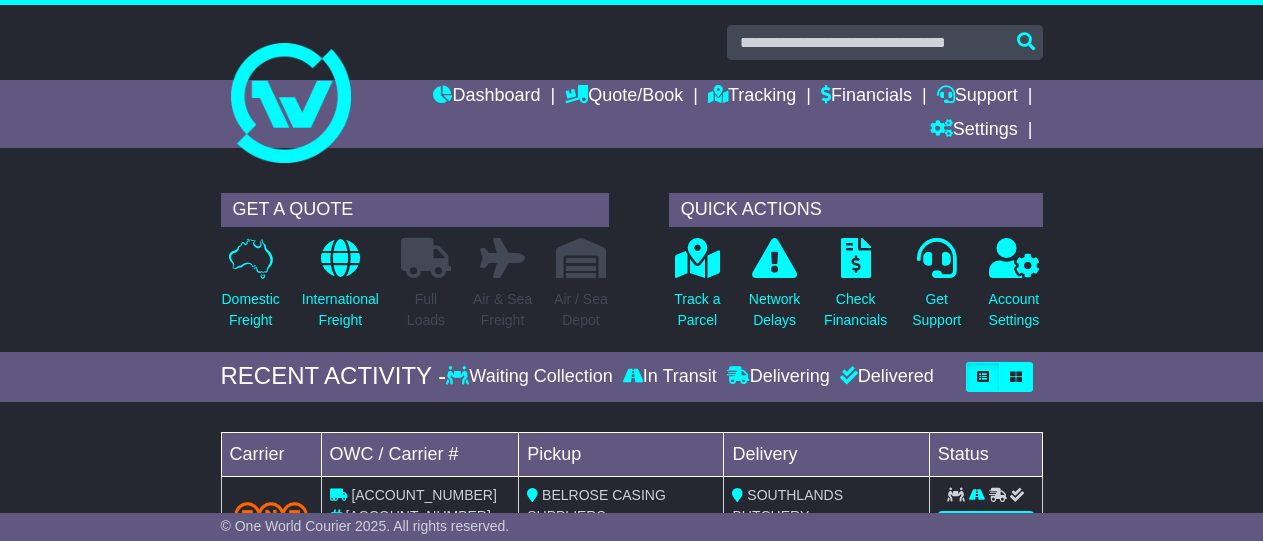 scroll, scrollTop: 0, scrollLeft: 0, axis: both 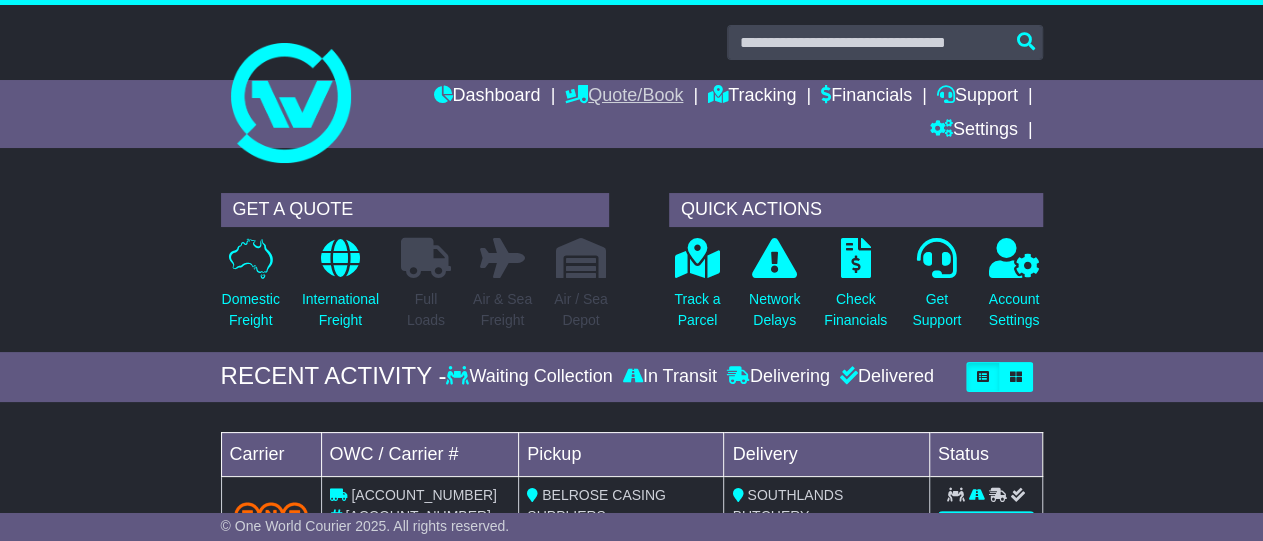 click on "Quote/Book" at bounding box center (624, 97) 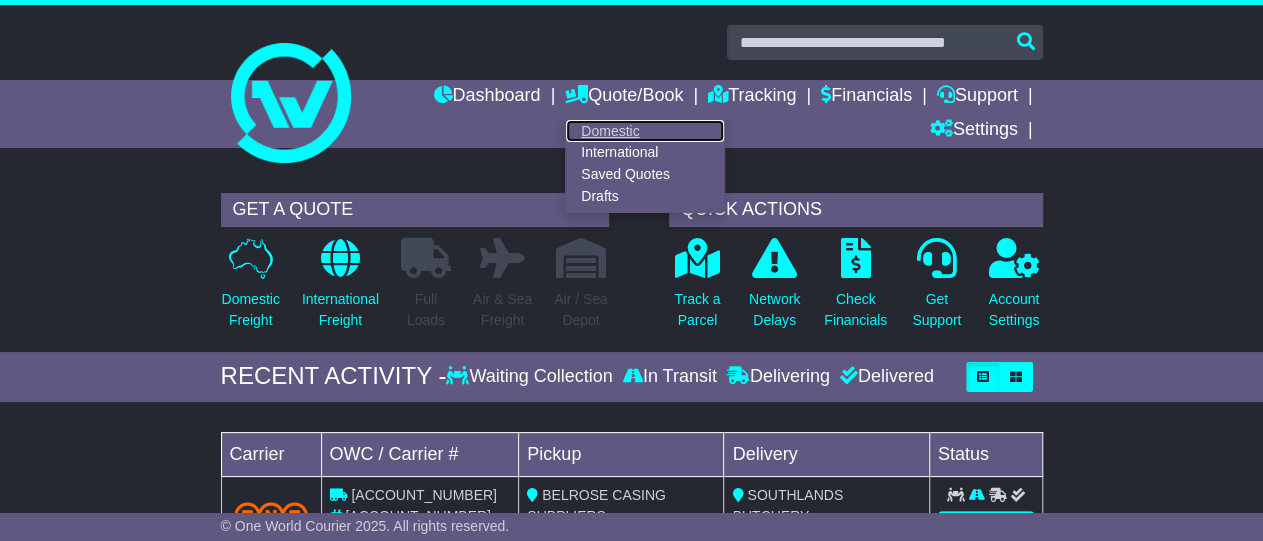 click on "Domestic" at bounding box center [645, 131] 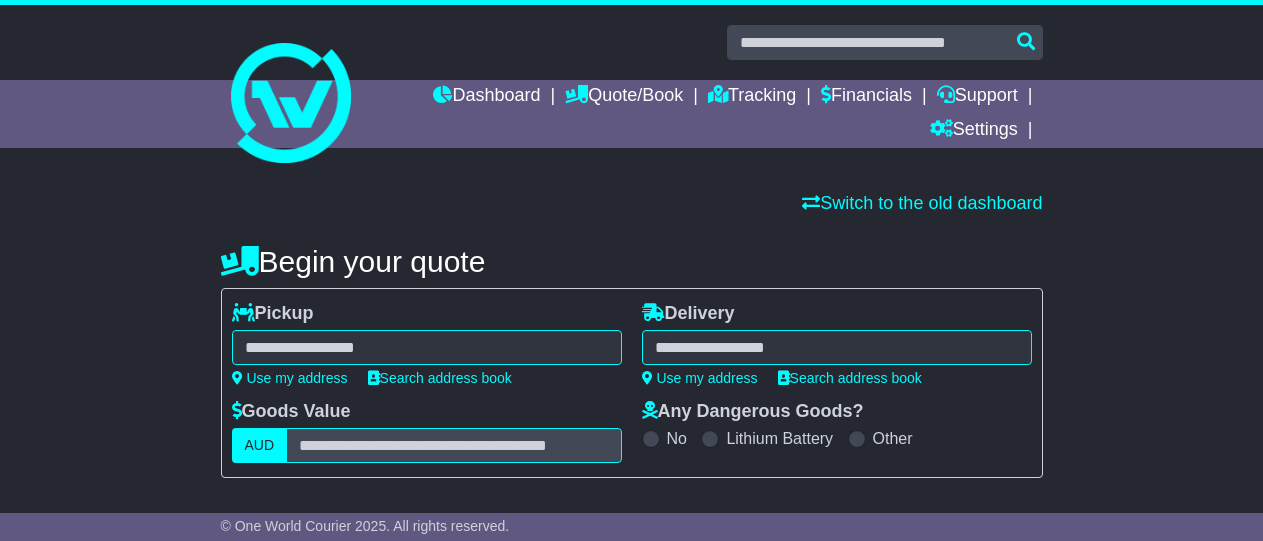 scroll, scrollTop: 0, scrollLeft: 0, axis: both 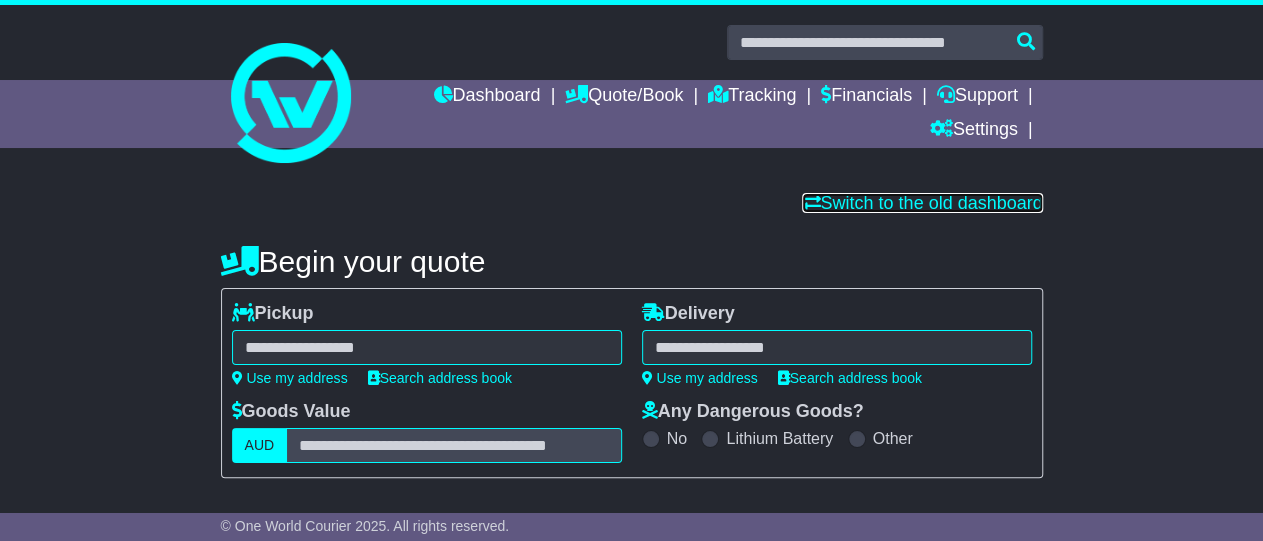 click on "Switch to the old dashboard" at bounding box center [922, 203] 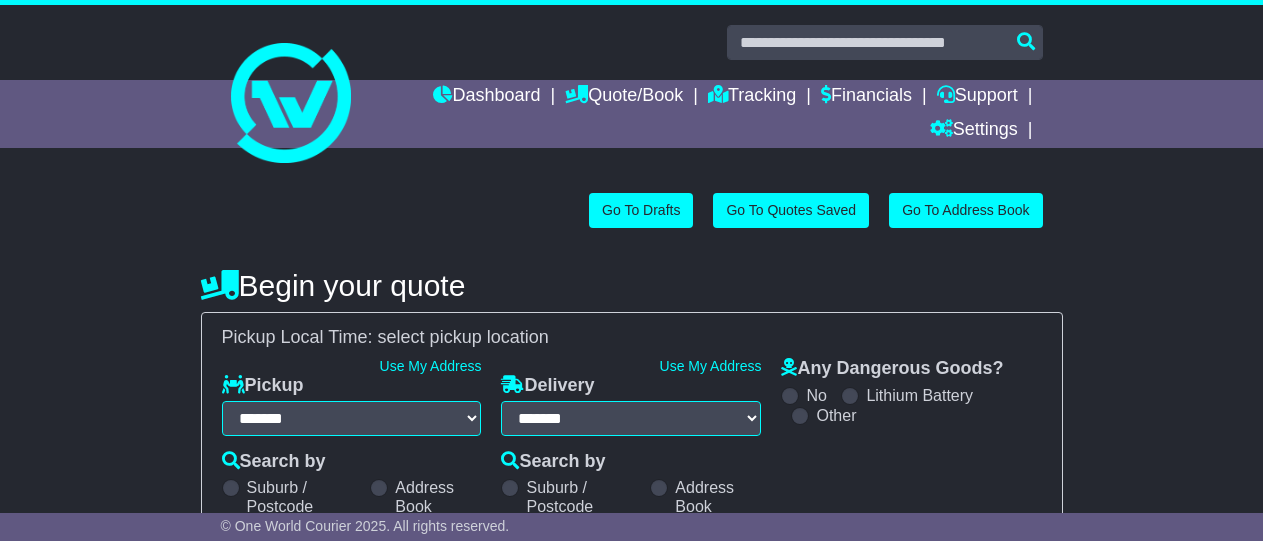 select on "**" 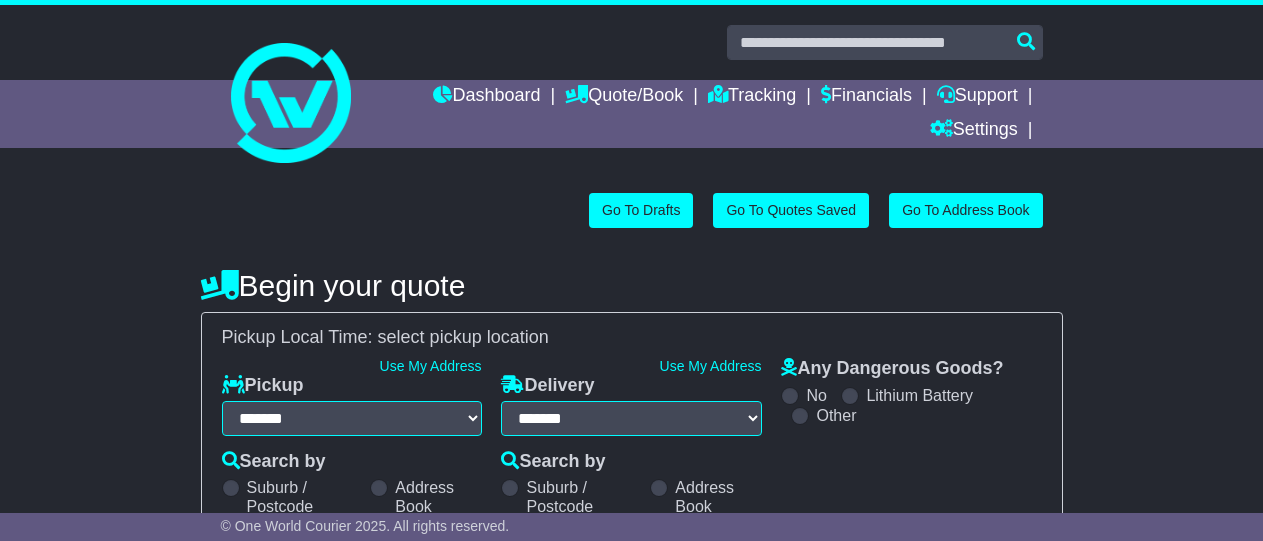 scroll, scrollTop: 0, scrollLeft: 0, axis: both 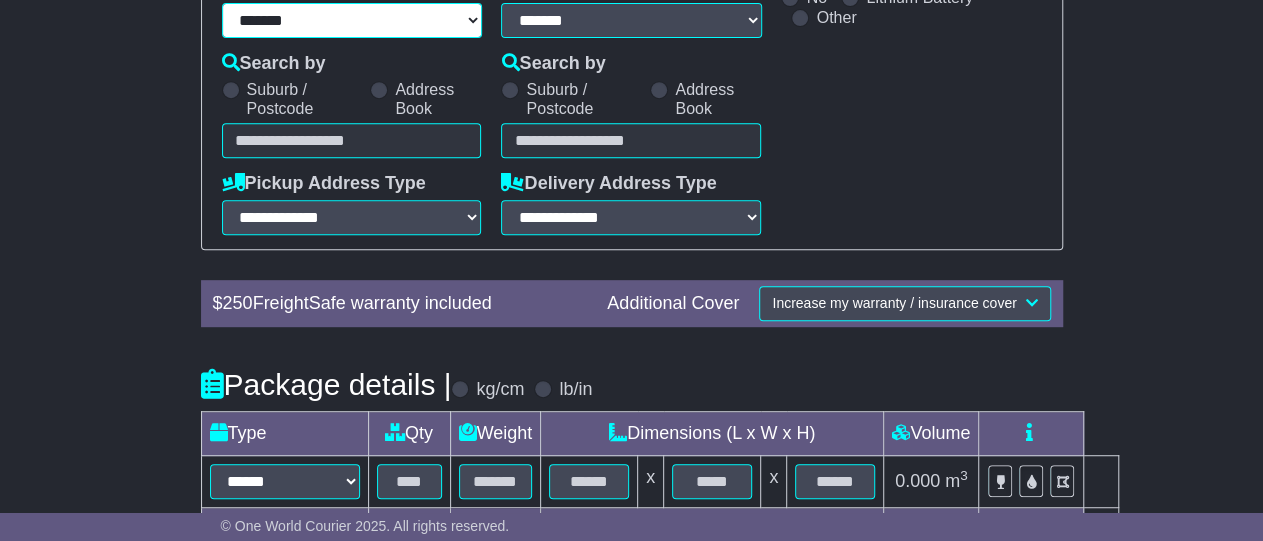 click on "**********" at bounding box center [352, 20] 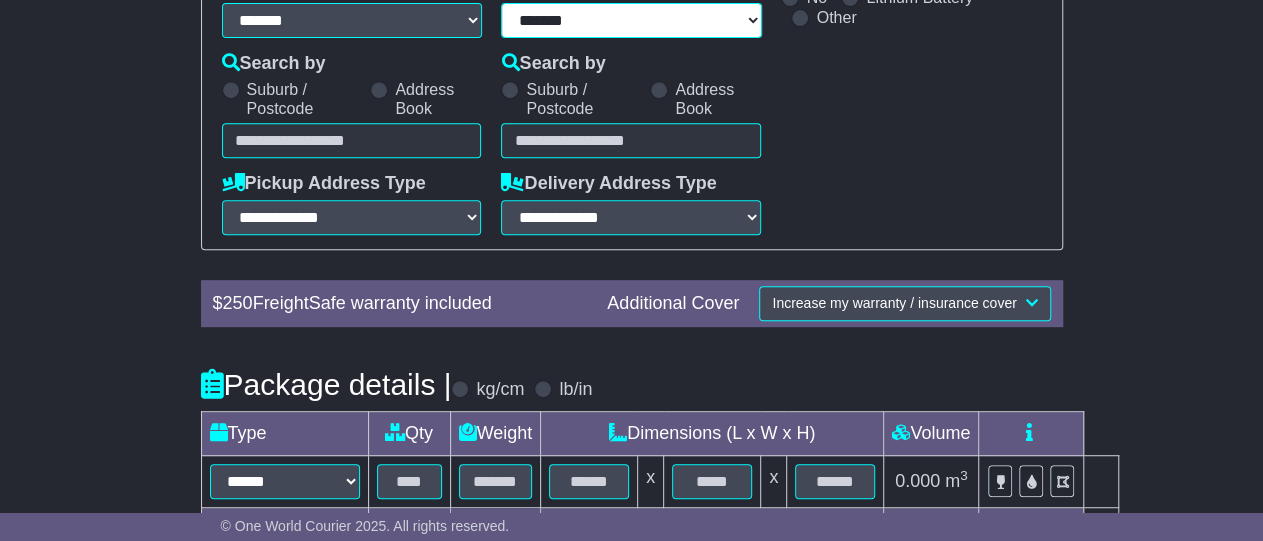 click on "**********" at bounding box center (631, 20) 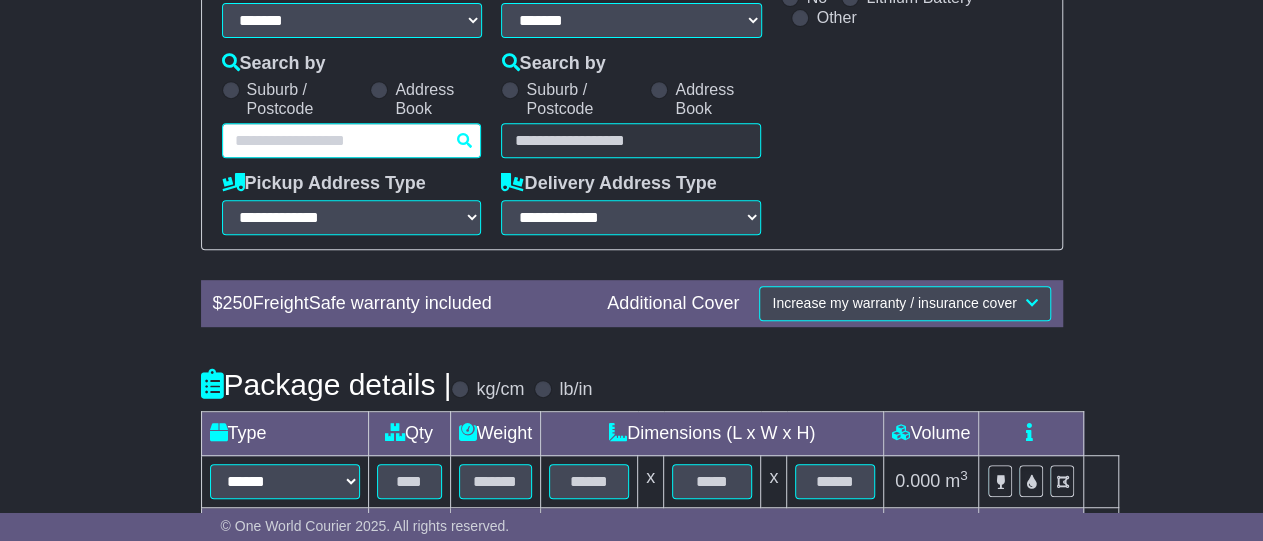 click at bounding box center (352, 140) 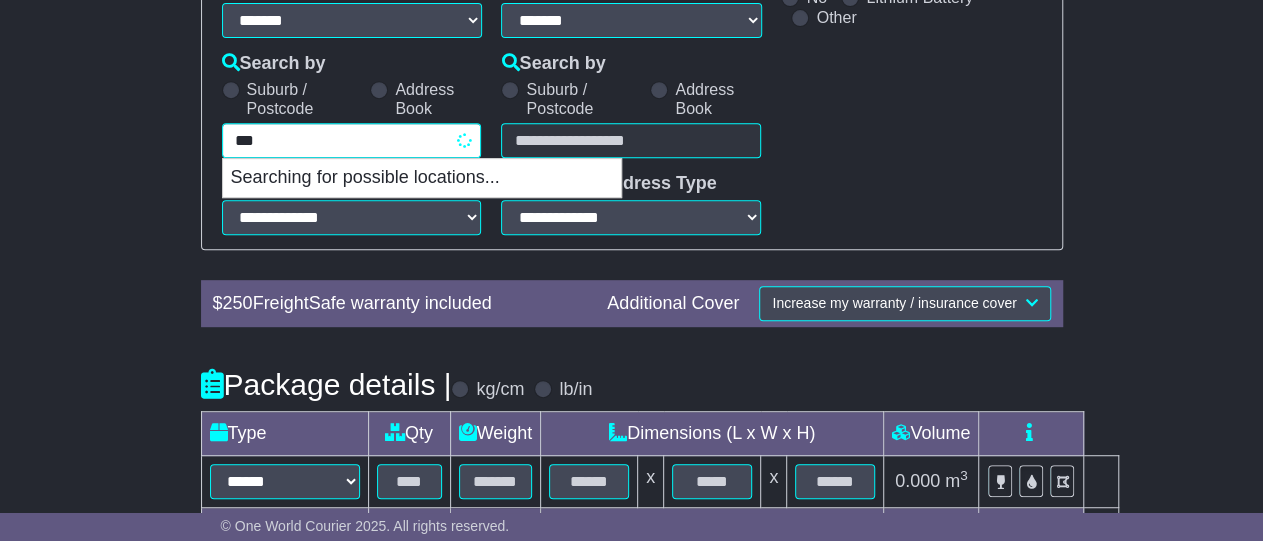 type on "****" 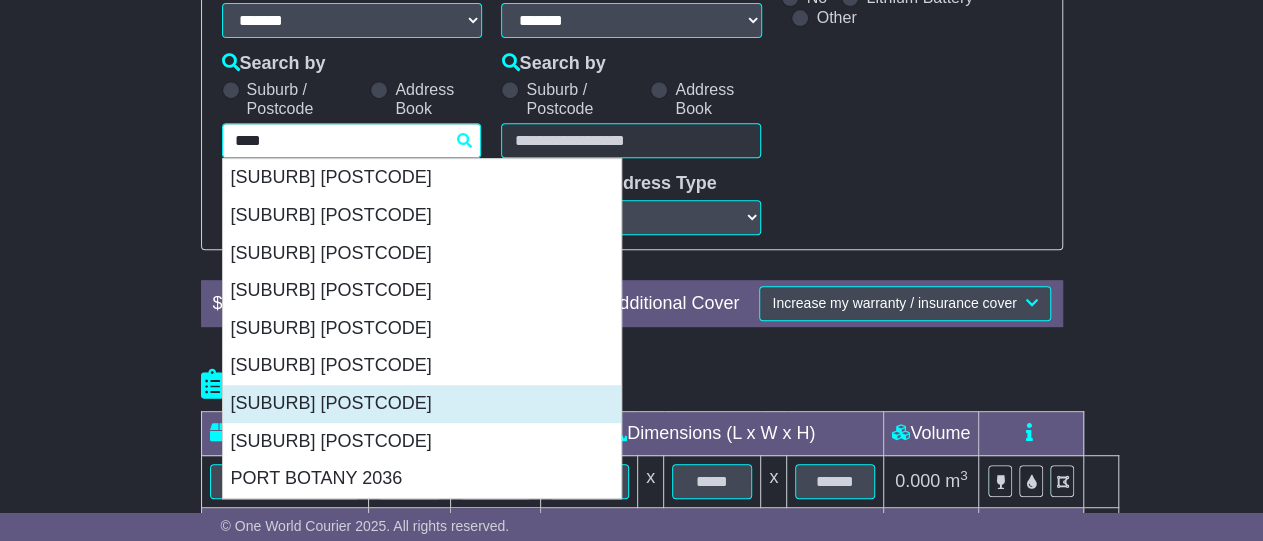 click on "MATRAVILLE 2036" at bounding box center (422, 404) 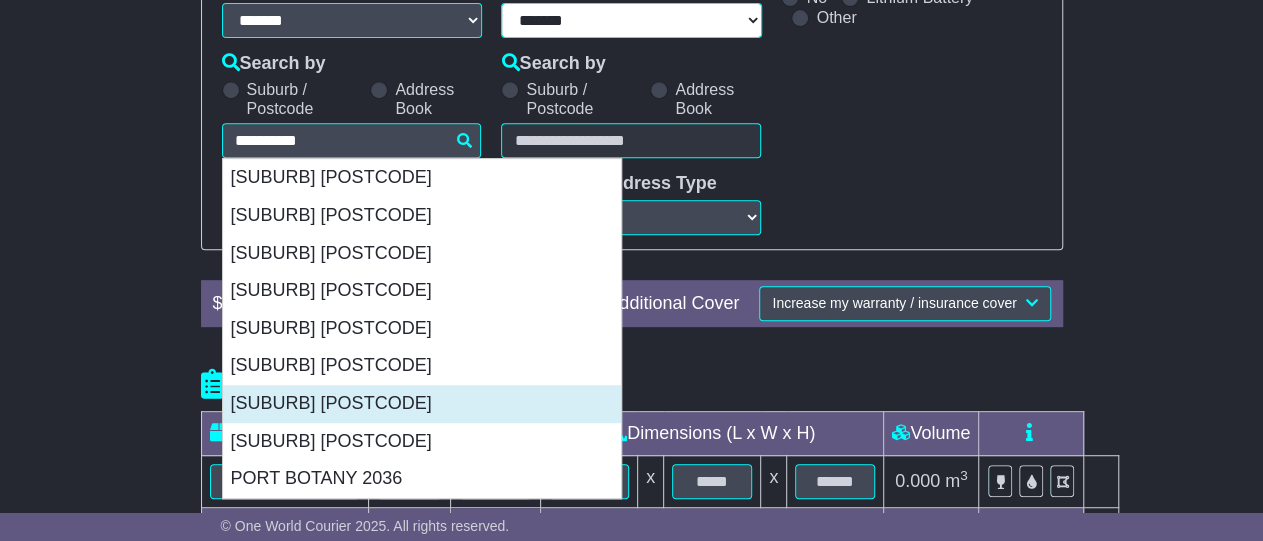 type on "**********" 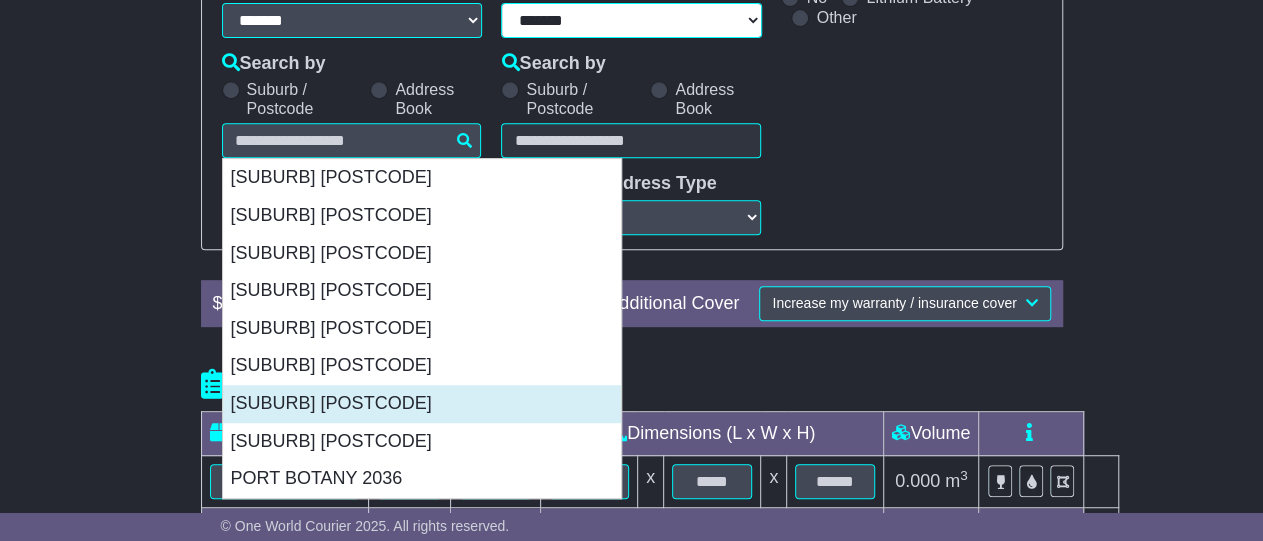 type on "**********" 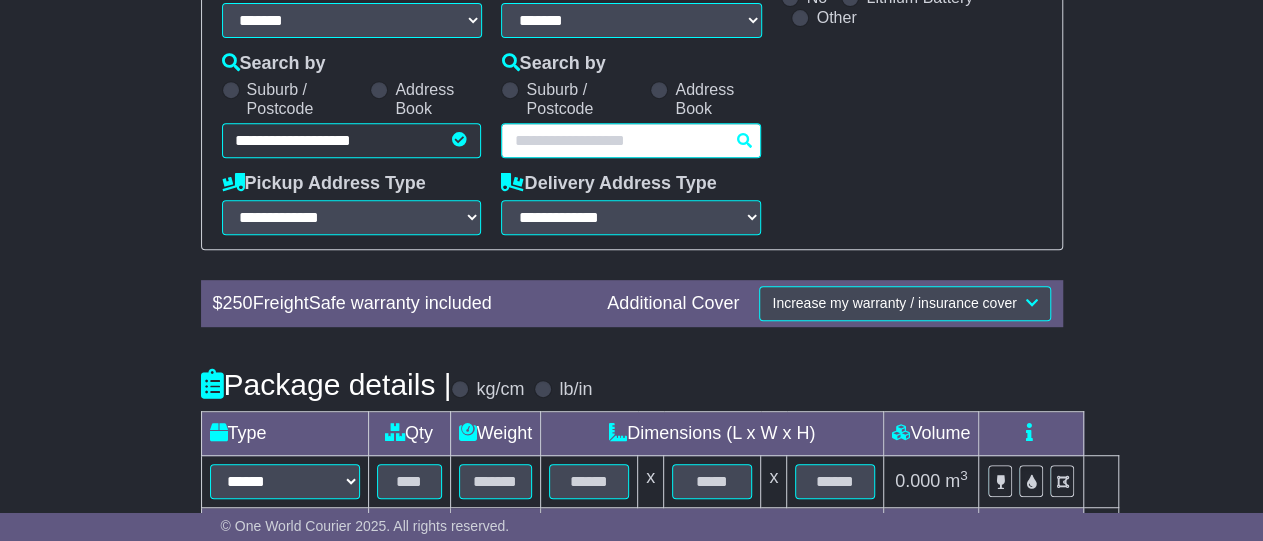 click at bounding box center (631, 140) 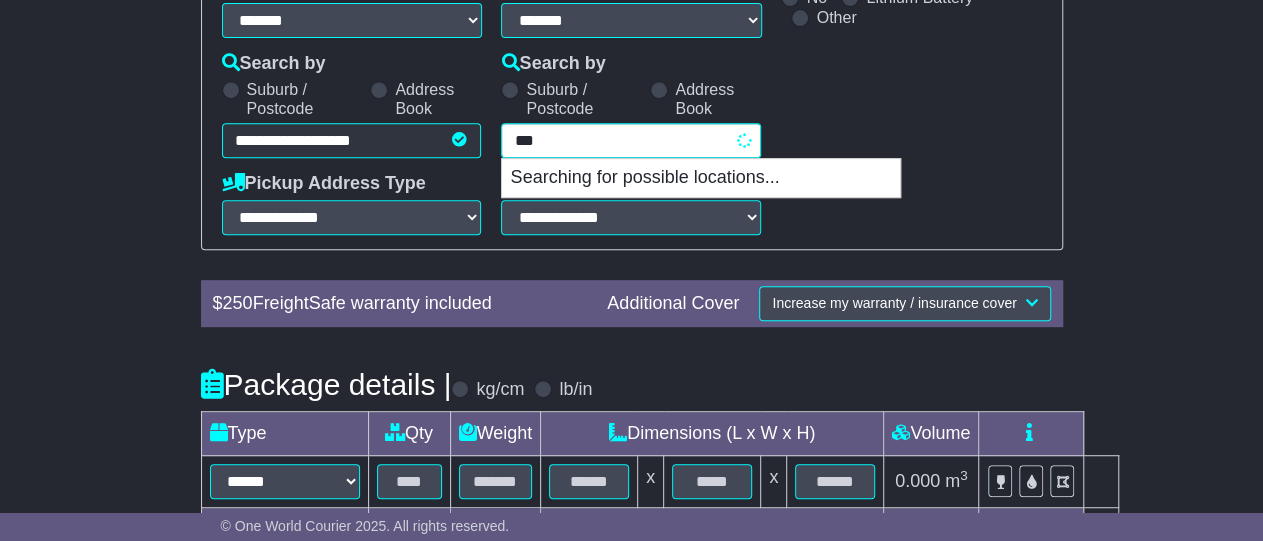 type on "****" 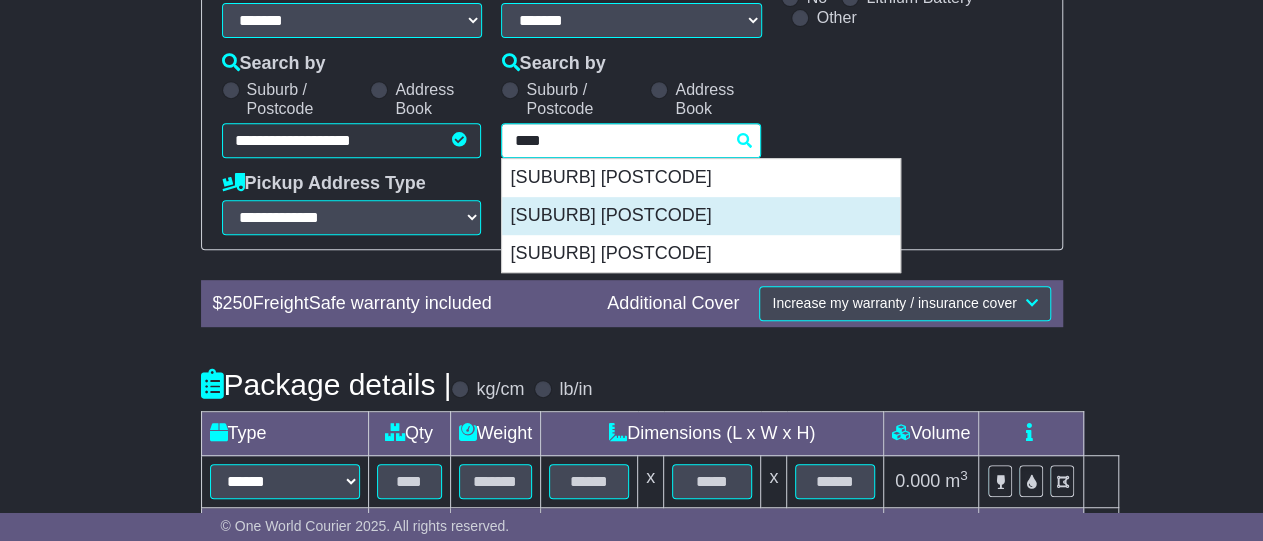 click on "NEUTRAL BAY 2089" at bounding box center [701, 216] 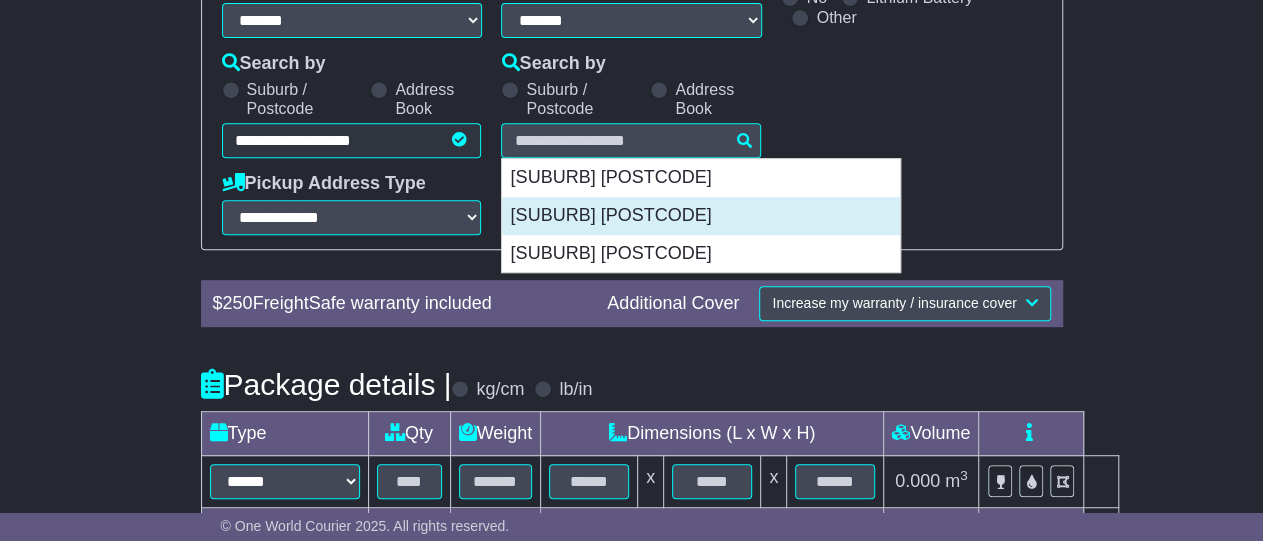 type on "**********" 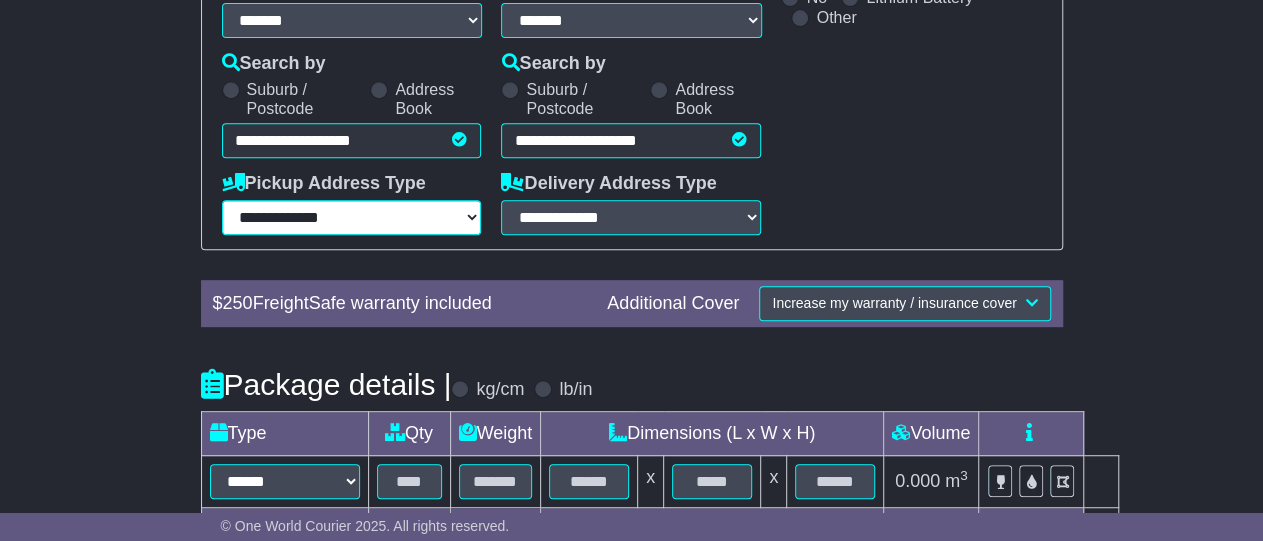 click on "**********" at bounding box center [352, 217] 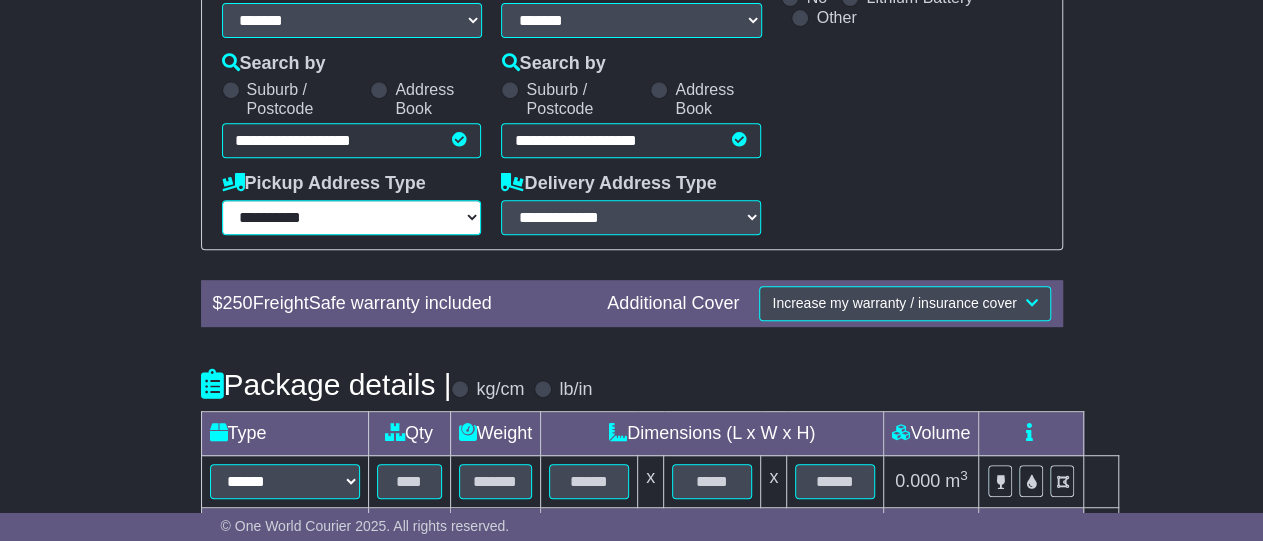 click on "**********" at bounding box center [0, 0] 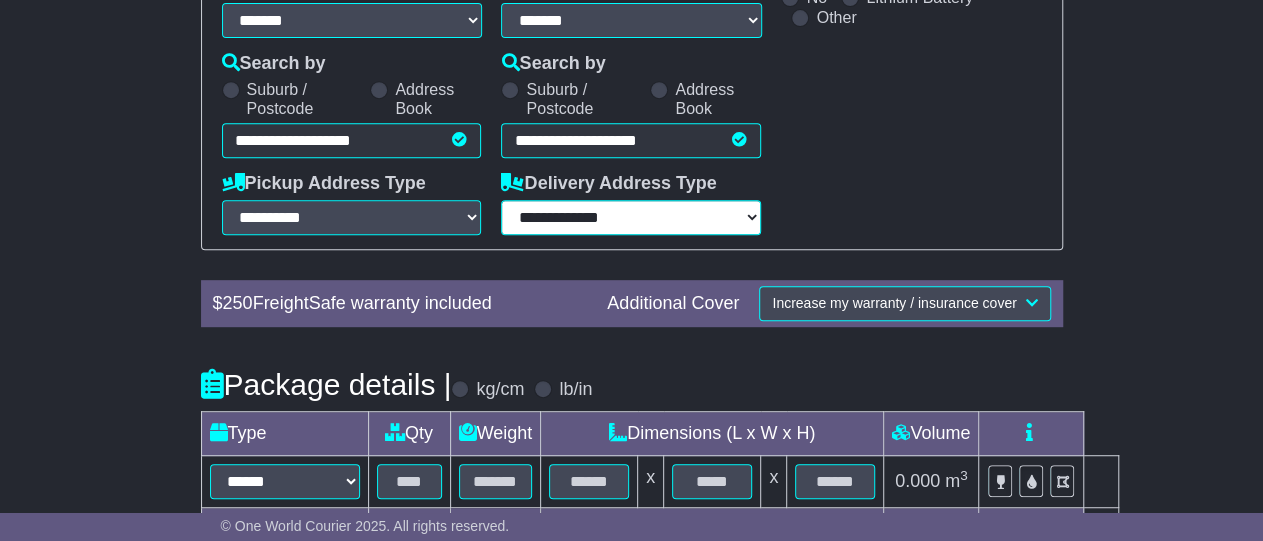 click on "**********" at bounding box center [631, 217] 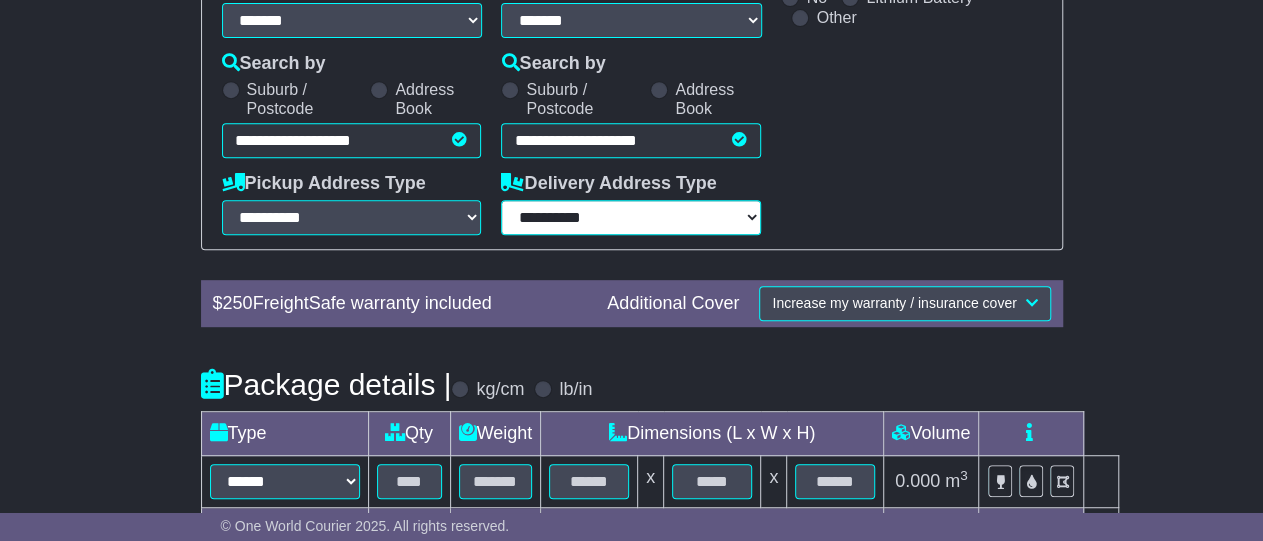 click on "**********" at bounding box center [0, 0] 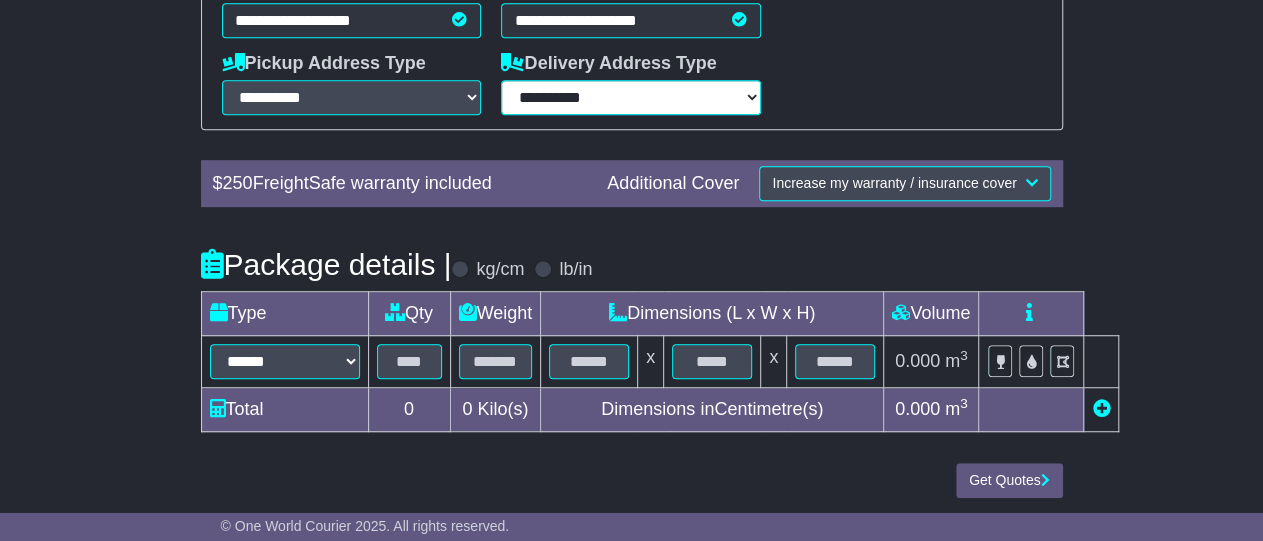 scroll, scrollTop: 520, scrollLeft: 0, axis: vertical 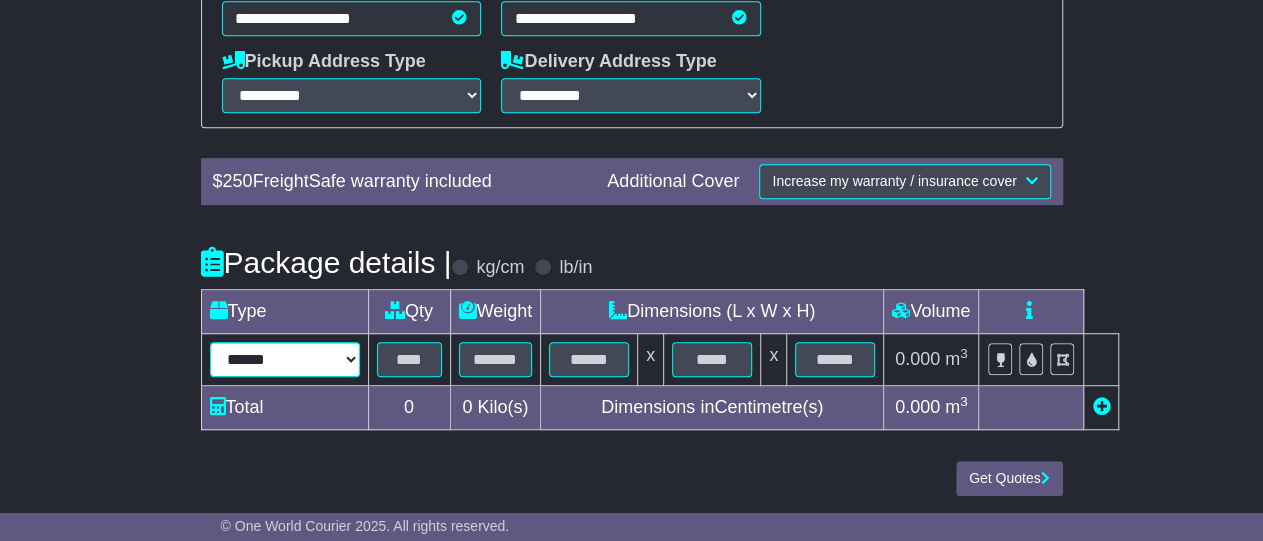 click on "****** ****** *** ******** ***** **** **** ****** *** ******* ******* *********" at bounding box center (285, 359) 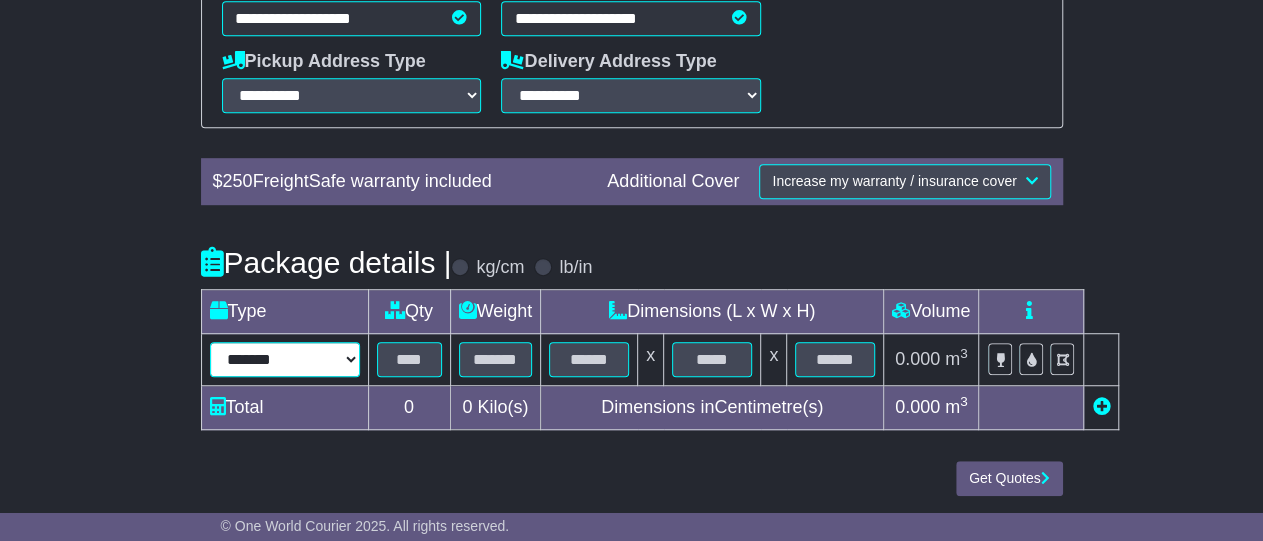 click on "*********" at bounding box center (0, 0) 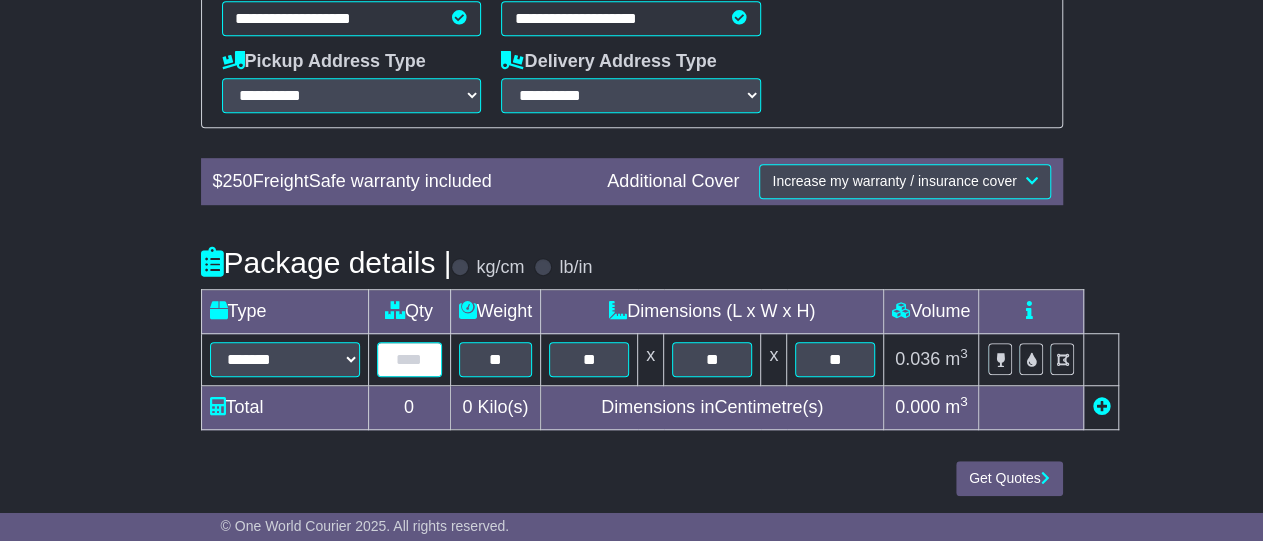 click at bounding box center (409, 359) 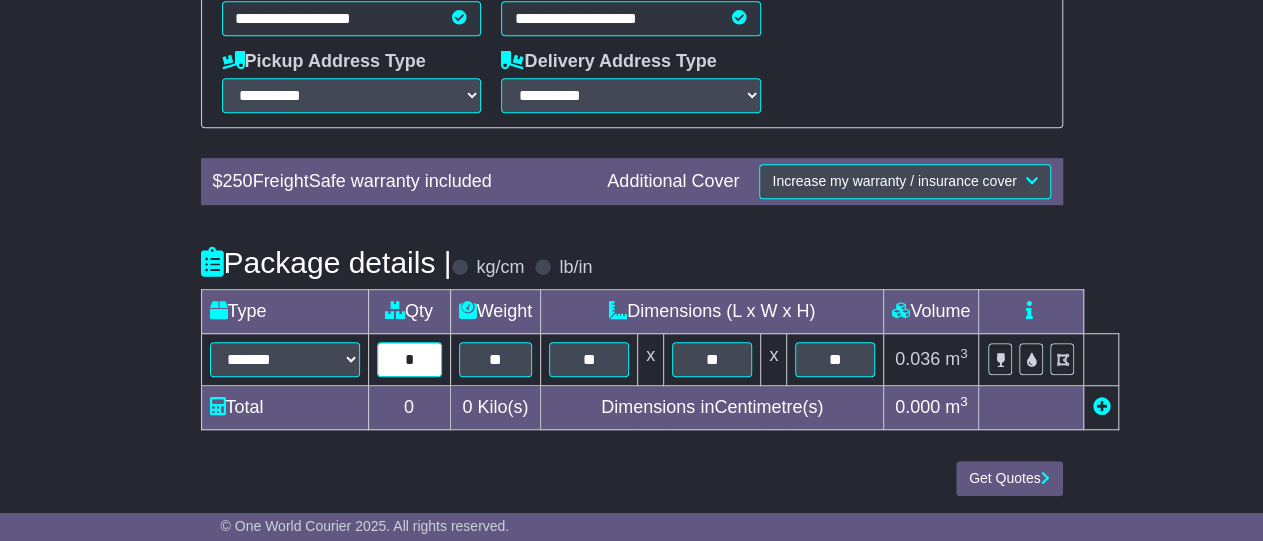 type on "*" 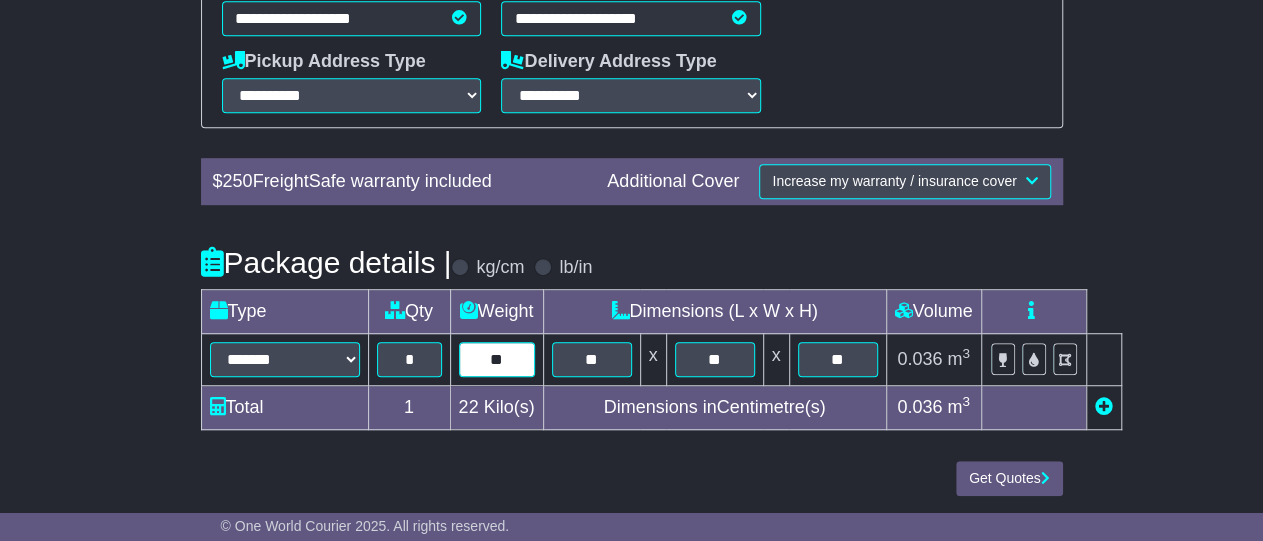 click on "**" at bounding box center (497, 359) 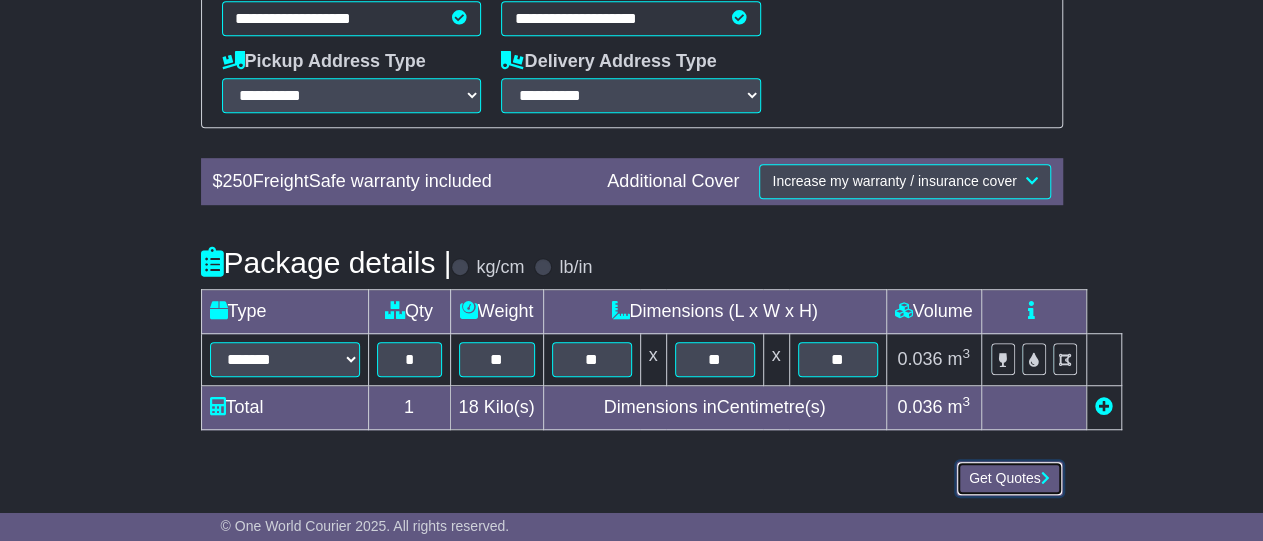 click on "Get Quotes" at bounding box center [1009, 478] 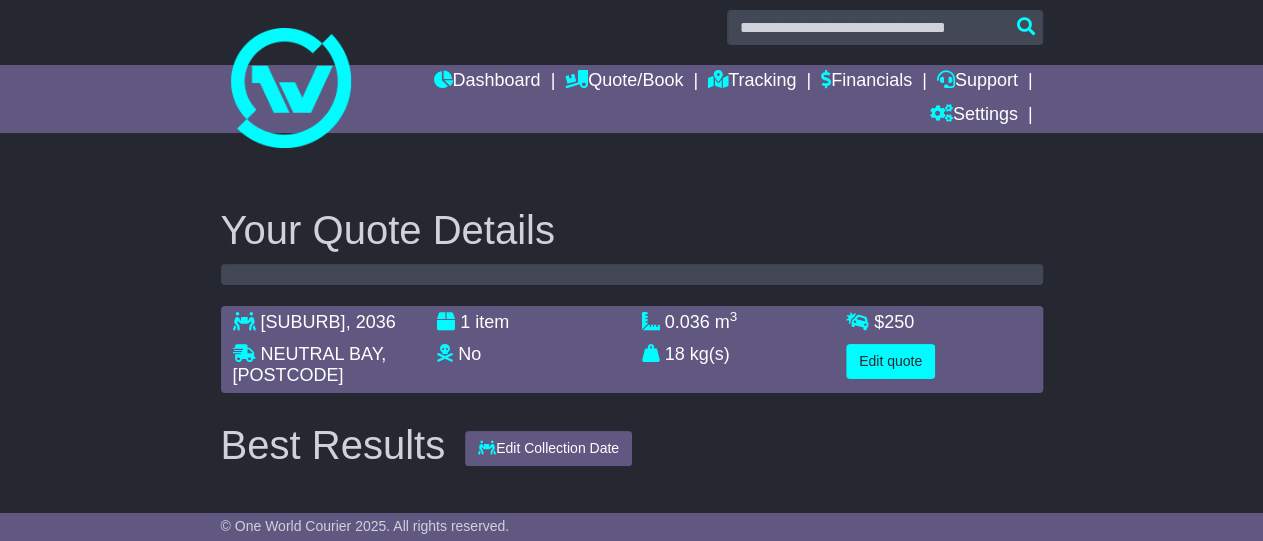 scroll, scrollTop: 0, scrollLeft: 0, axis: both 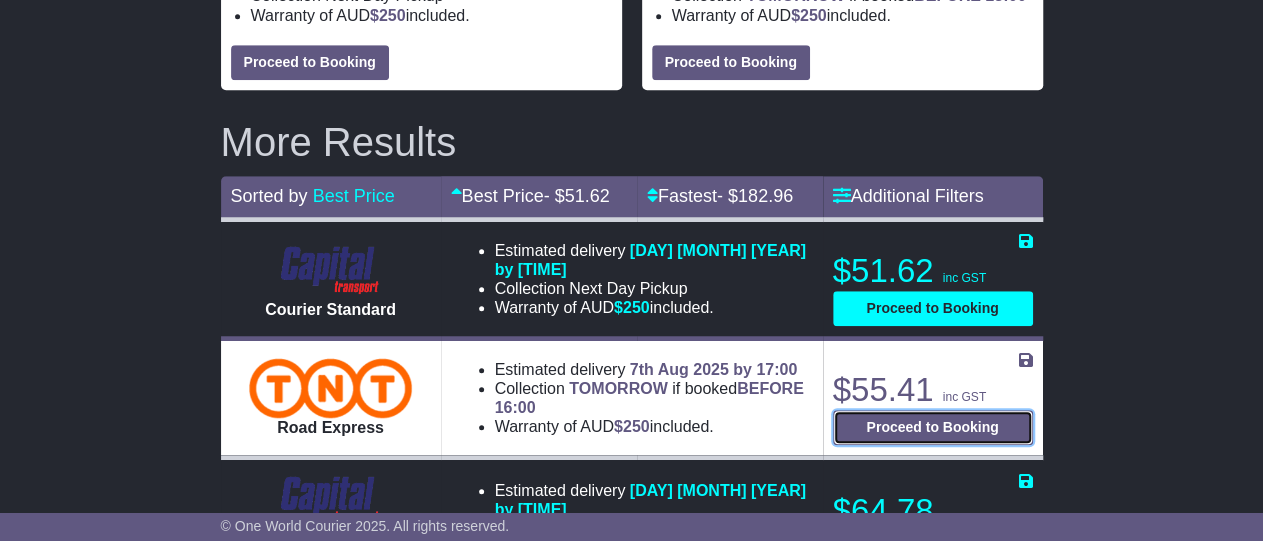 click on "Proceed to Booking" at bounding box center [933, 427] 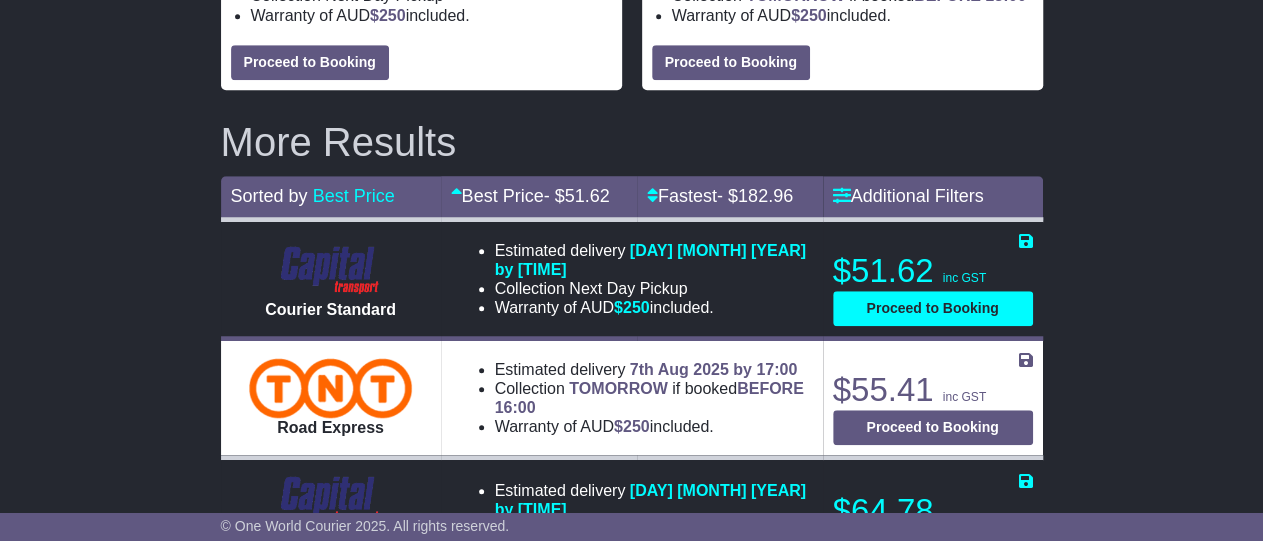 select on "****" 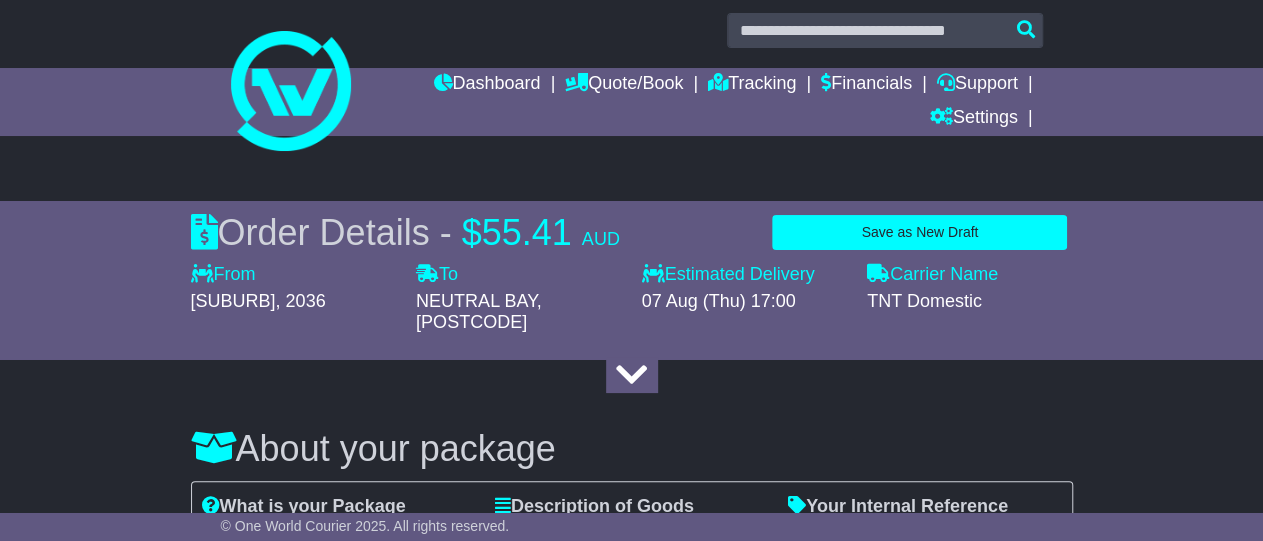 scroll, scrollTop: 10, scrollLeft: 0, axis: vertical 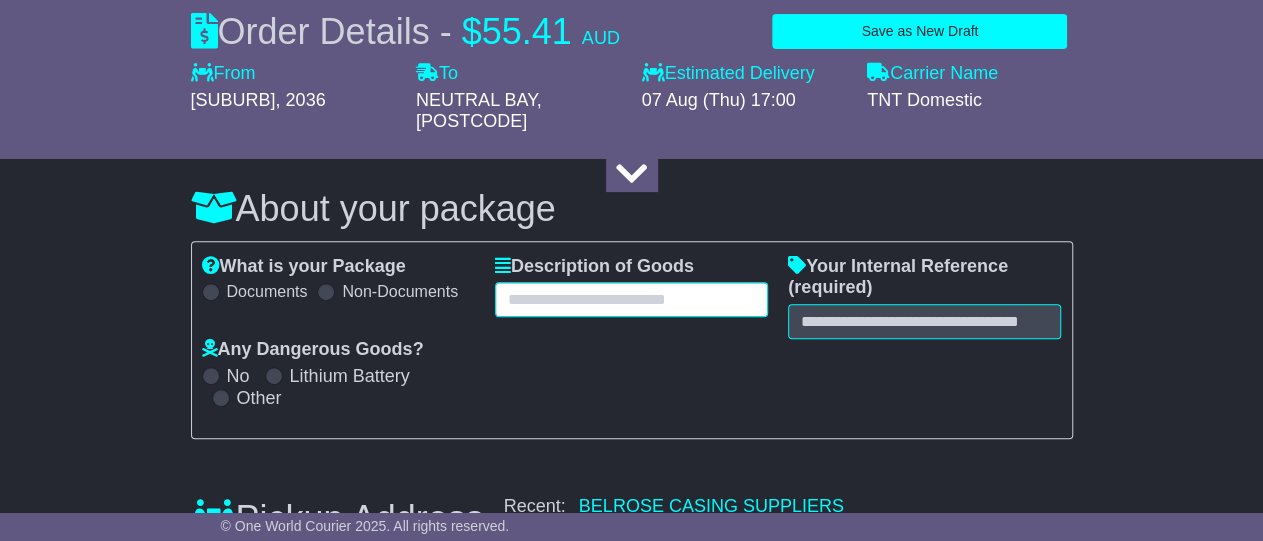 click at bounding box center (631, 299) 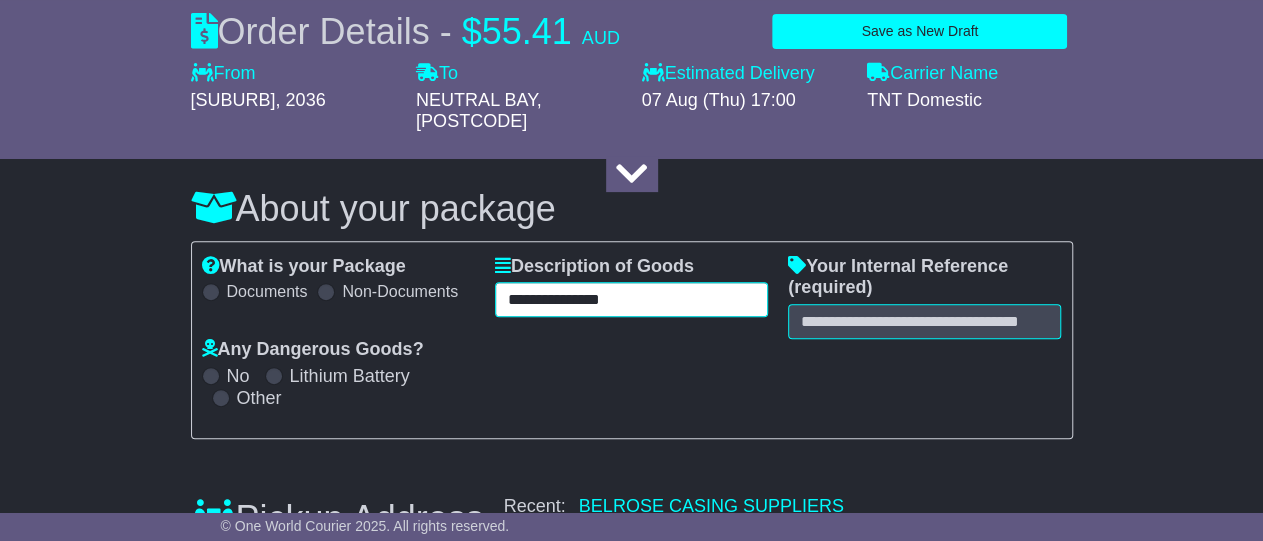 type on "**********" 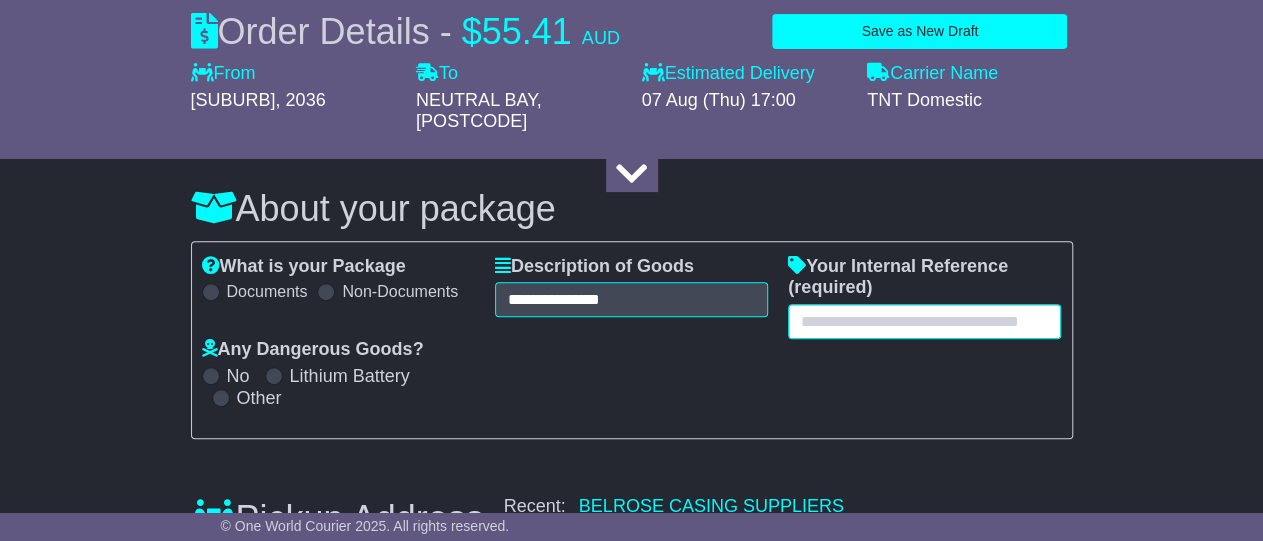 click at bounding box center [924, 321] 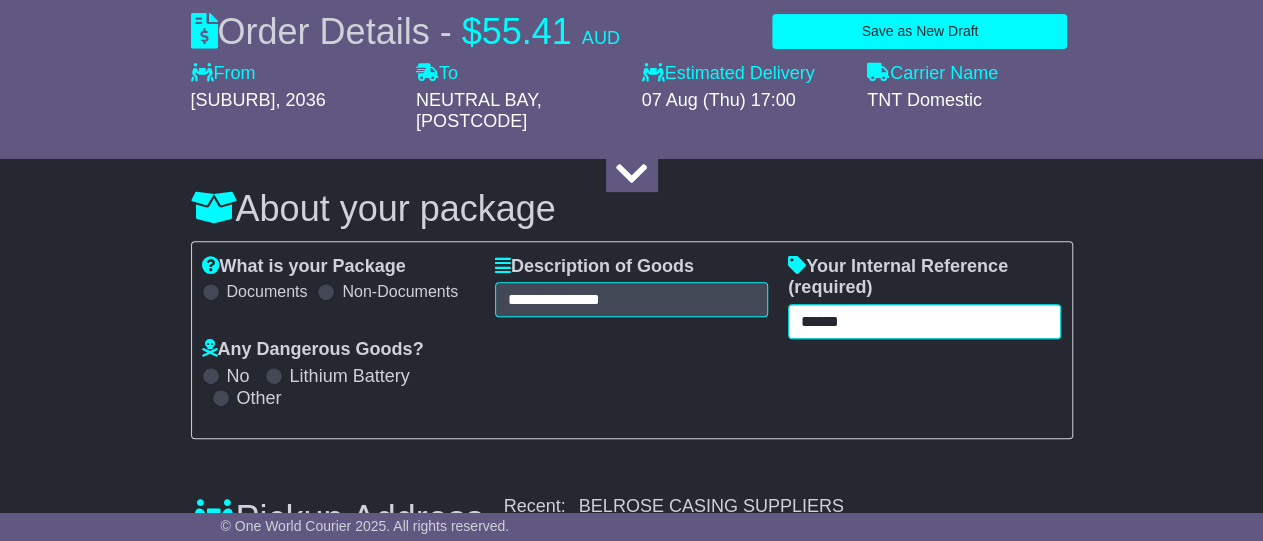 type on "******" 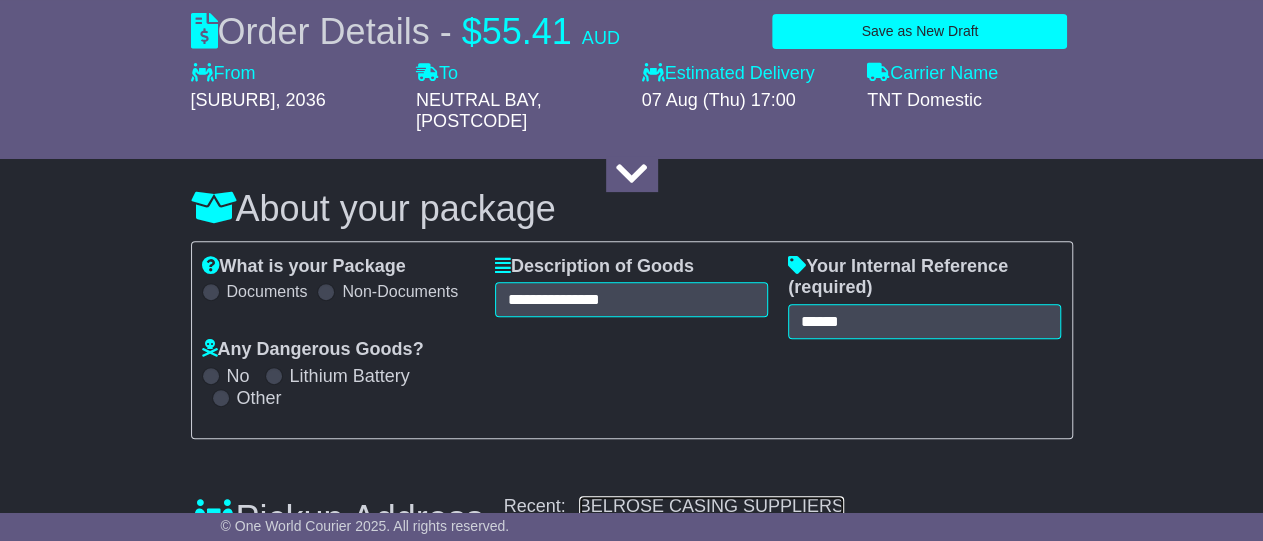 click on "BELROSE CASING SUPPLIERS" at bounding box center (711, 506) 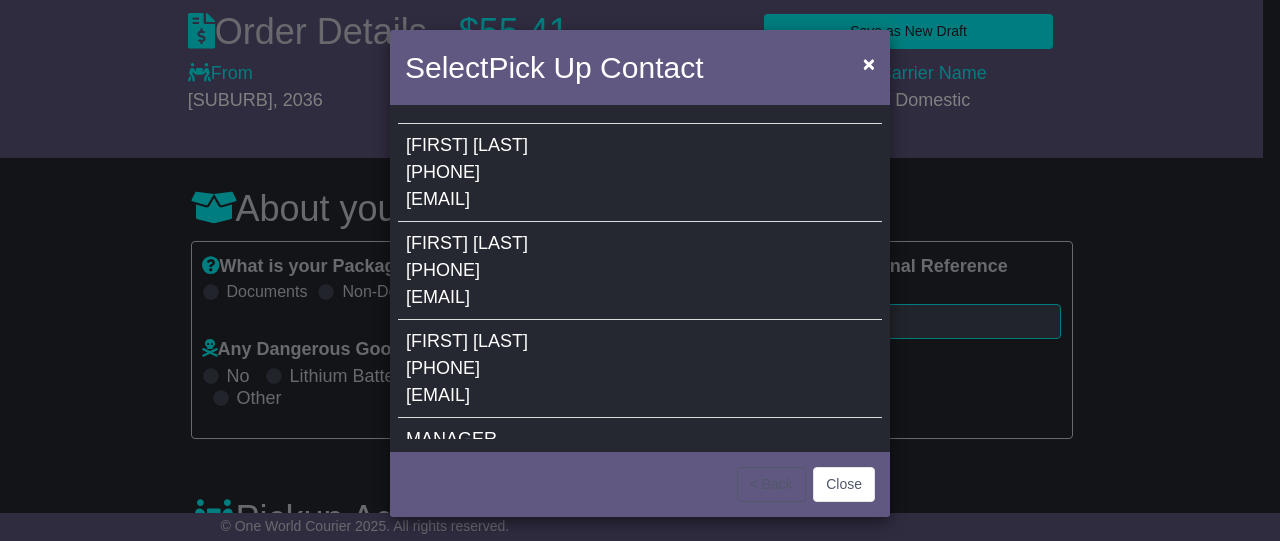 click on "STANLEY" at bounding box center (437, 145) 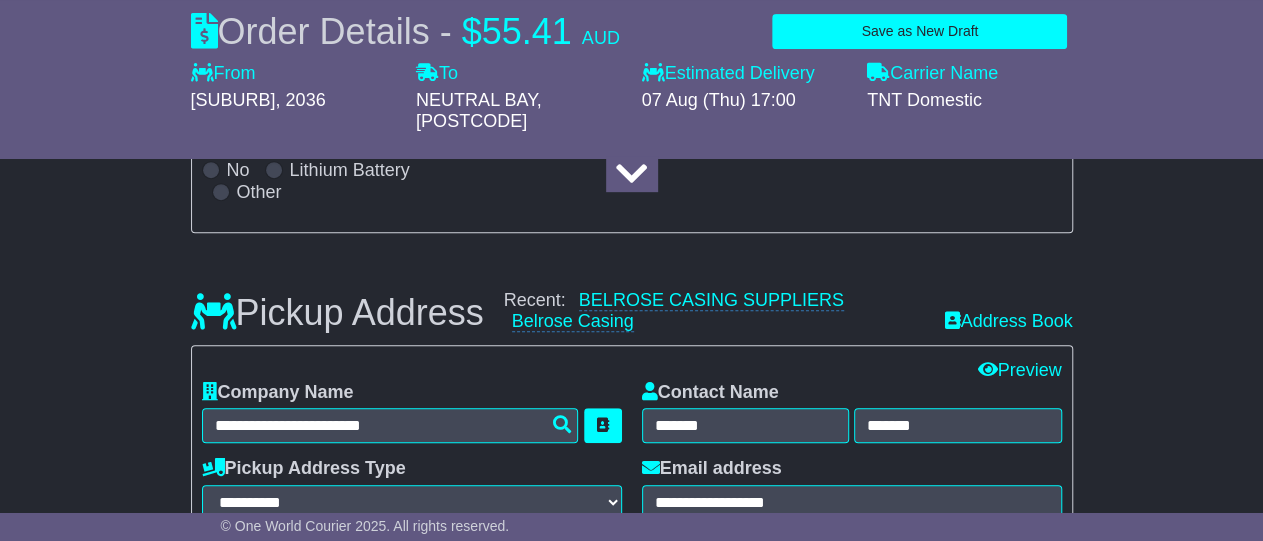 scroll, scrollTop: 460, scrollLeft: 0, axis: vertical 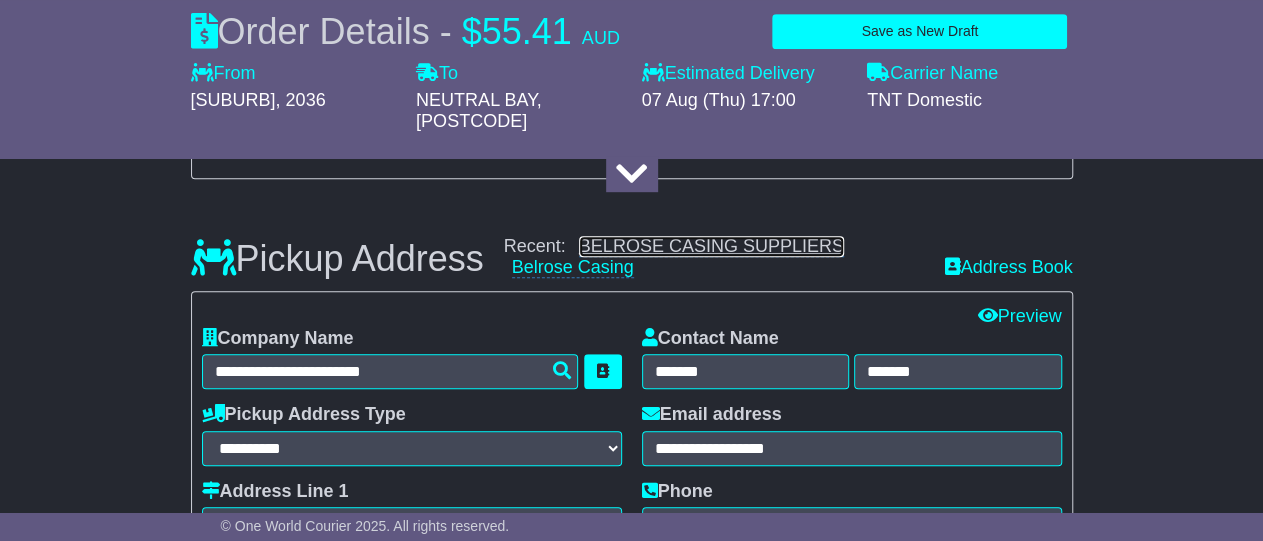 click on "BELROSE CASING SUPPLIERS" at bounding box center [711, 246] 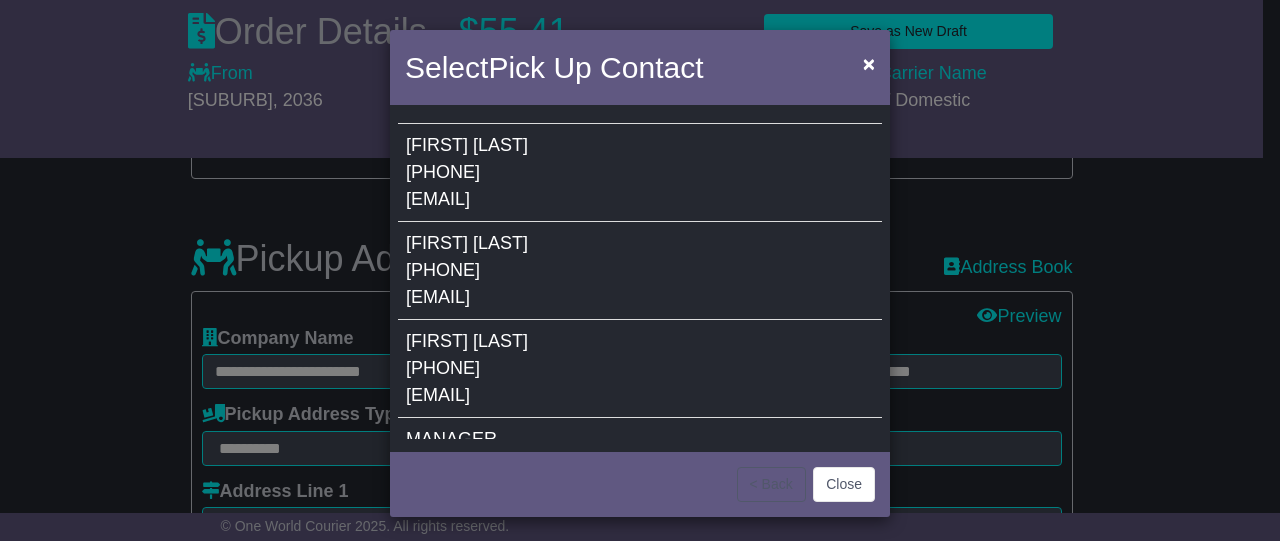 click on "STANLEY" at bounding box center [437, 145] 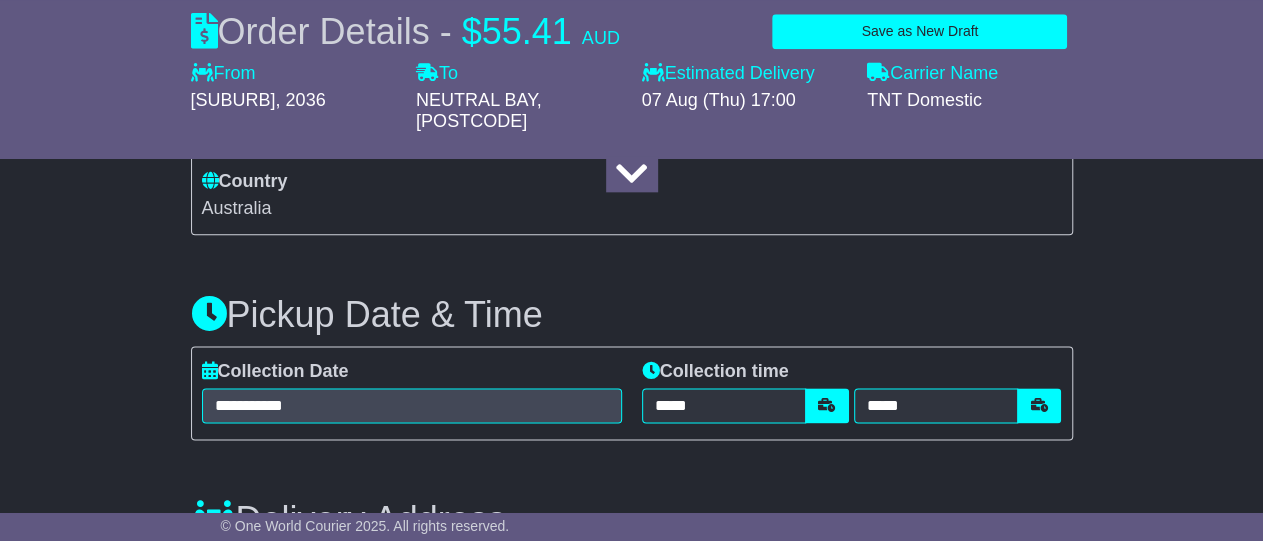 scroll, scrollTop: 1102, scrollLeft: 0, axis: vertical 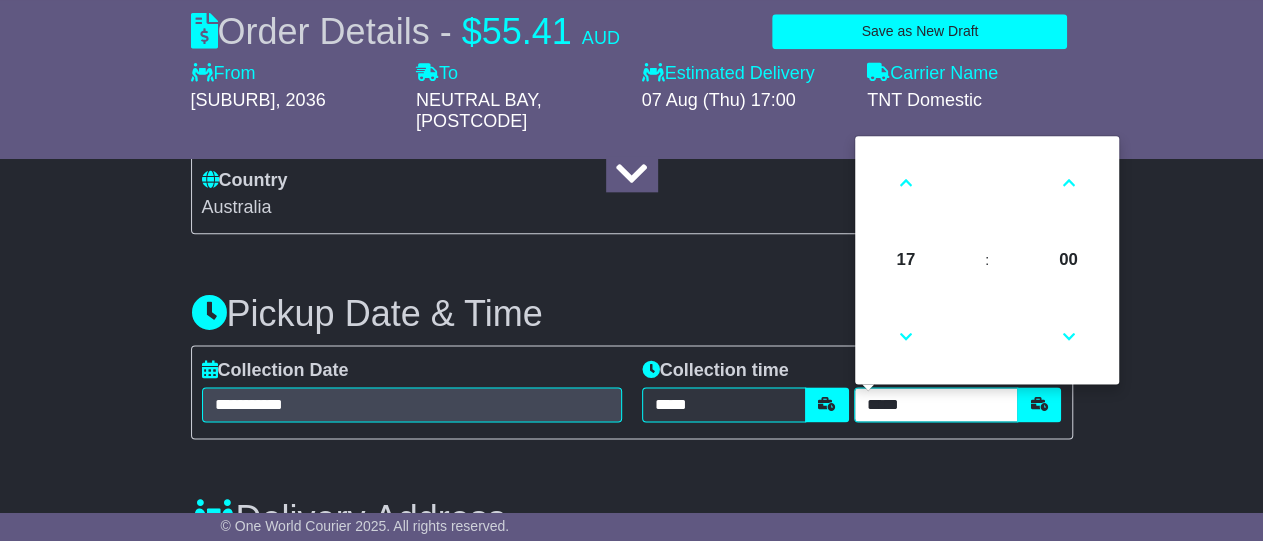 click on "*****" at bounding box center (936, 404) 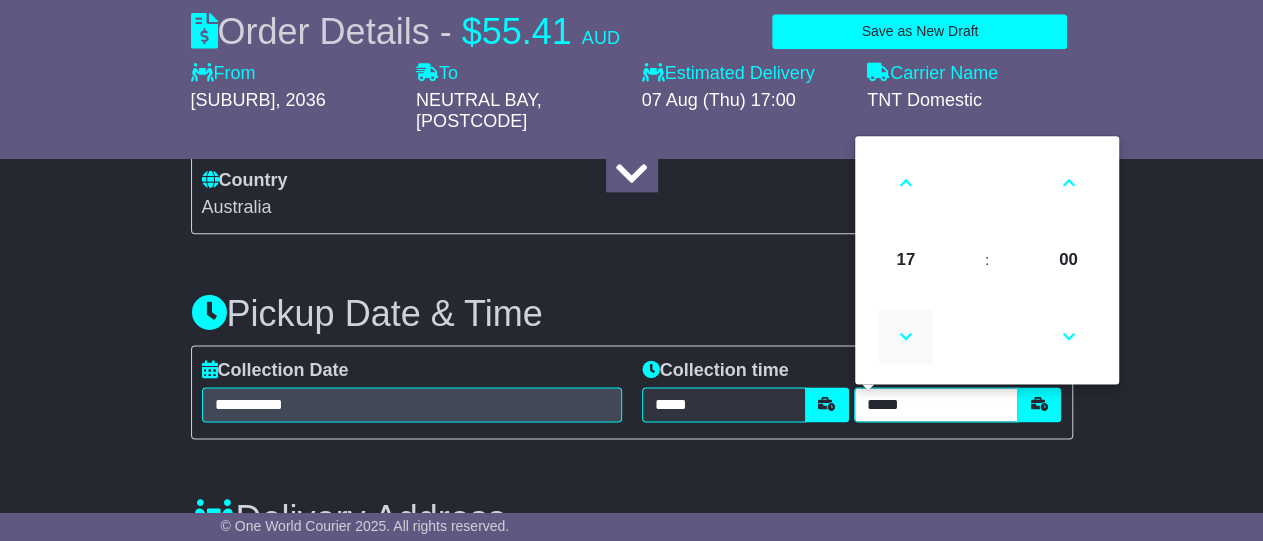 click at bounding box center [906, 337] 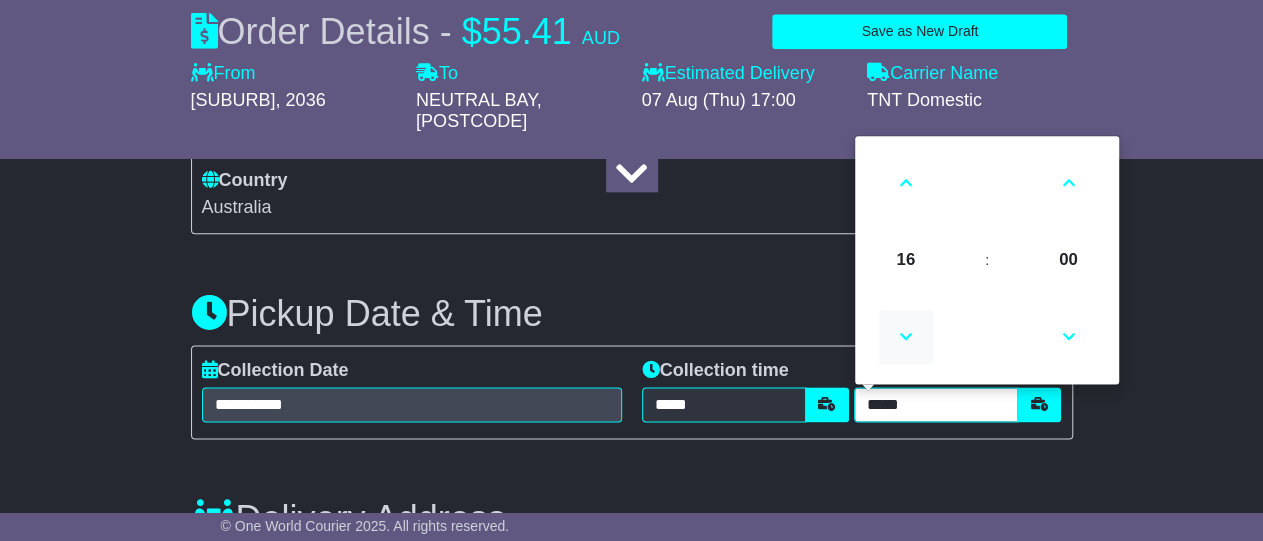 click at bounding box center (906, 337) 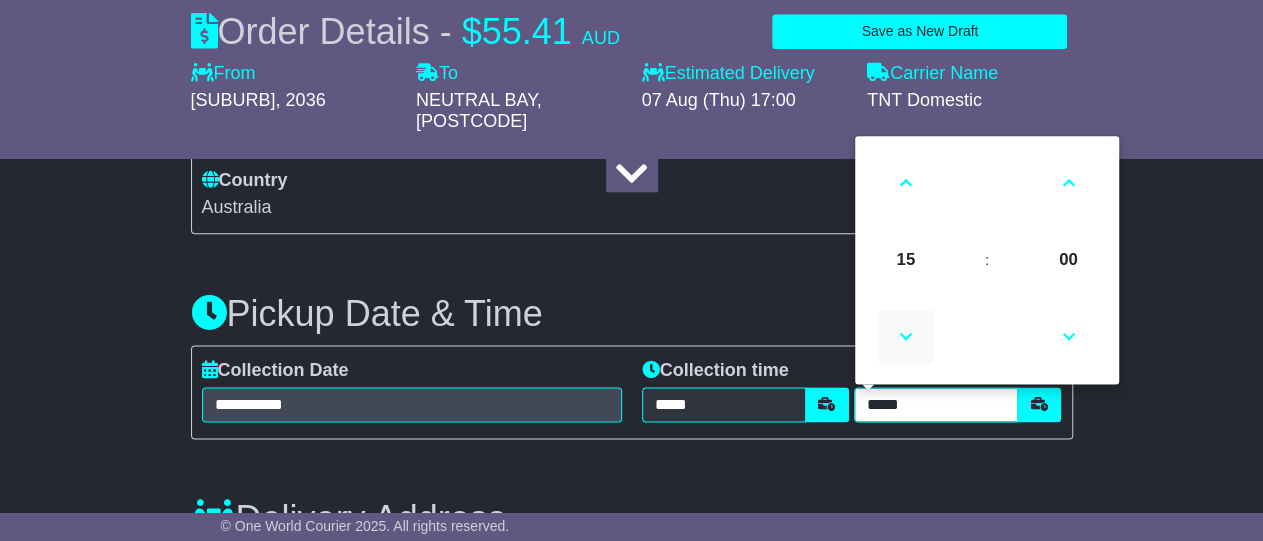 click at bounding box center [906, 337] 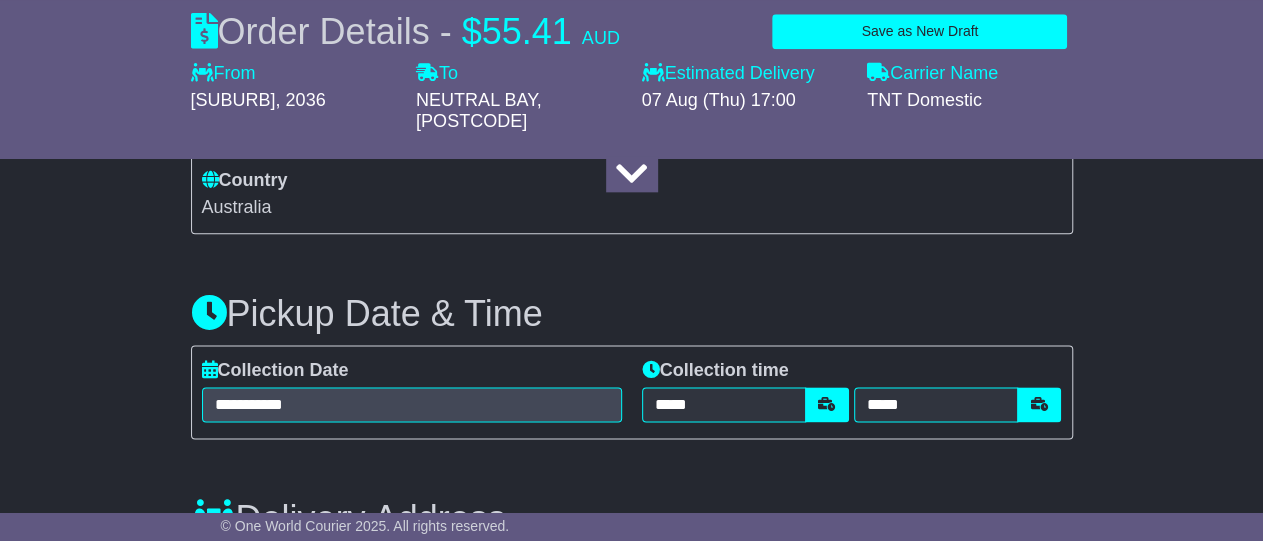 click on "SHOULDER TO SHANK BUTCHERY" at bounding box center (682, 527) 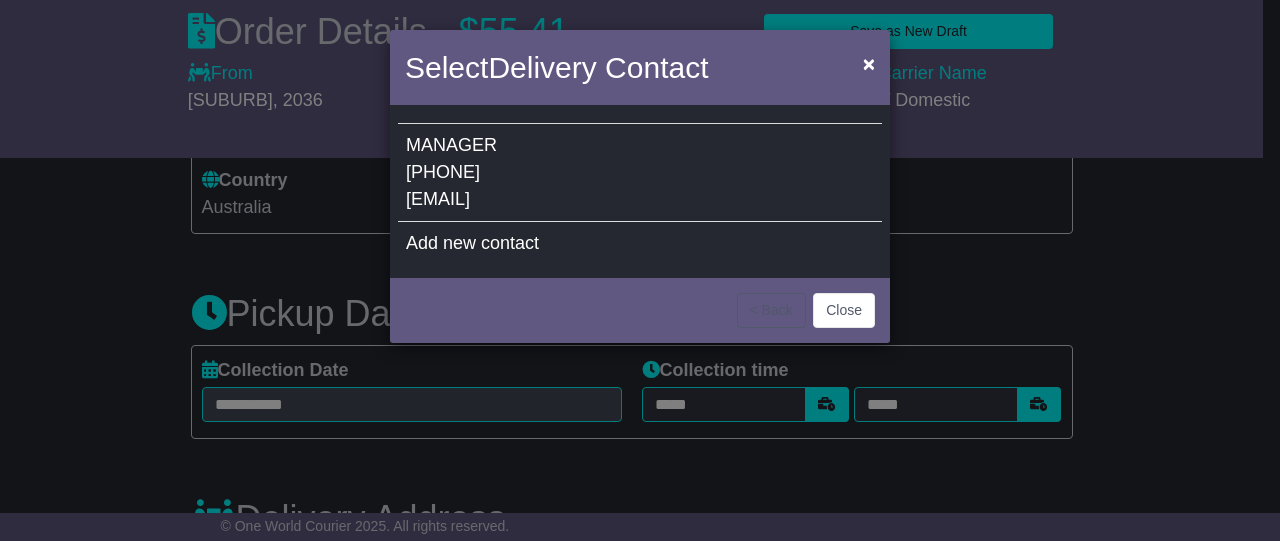 click on "MANAGER" at bounding box center (451, 145) 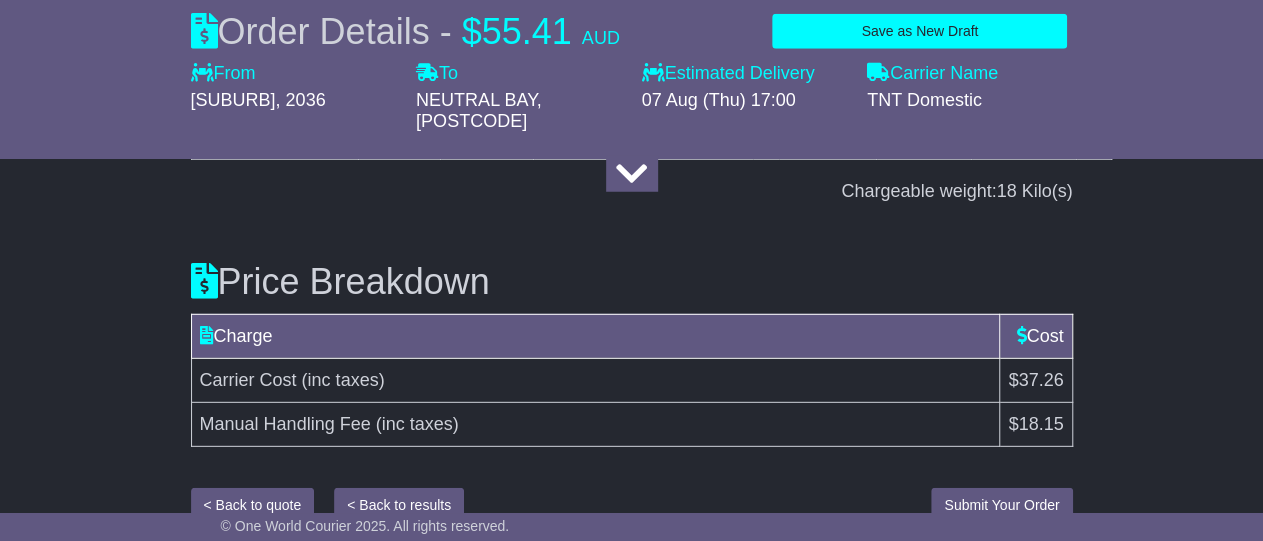 scroll, scrollTop: 2688, scrollLeft: 0, axis: vertical 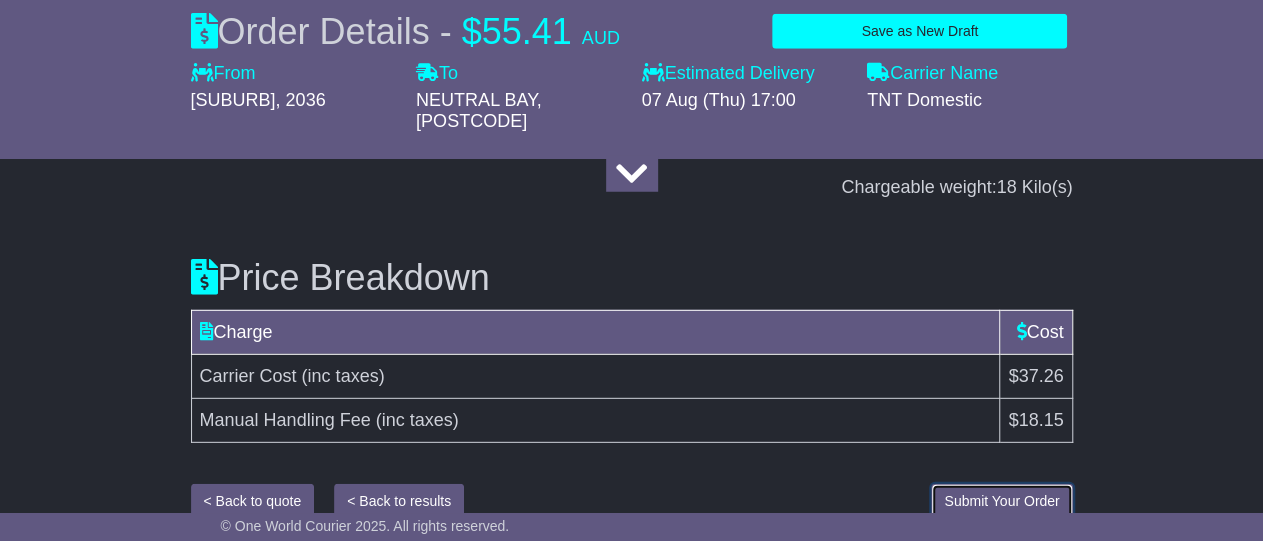 click on "Submit Your Order" at bounding box center [1001, 501] 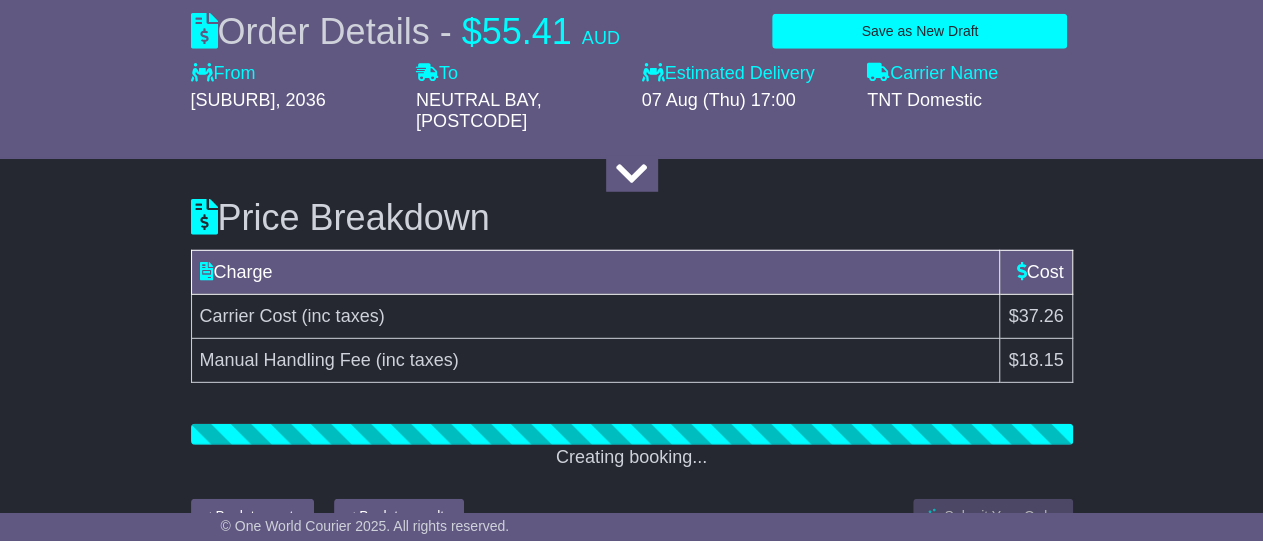 scroll, scrollTop: 2763, scrollLeft: 0, axis: vertical 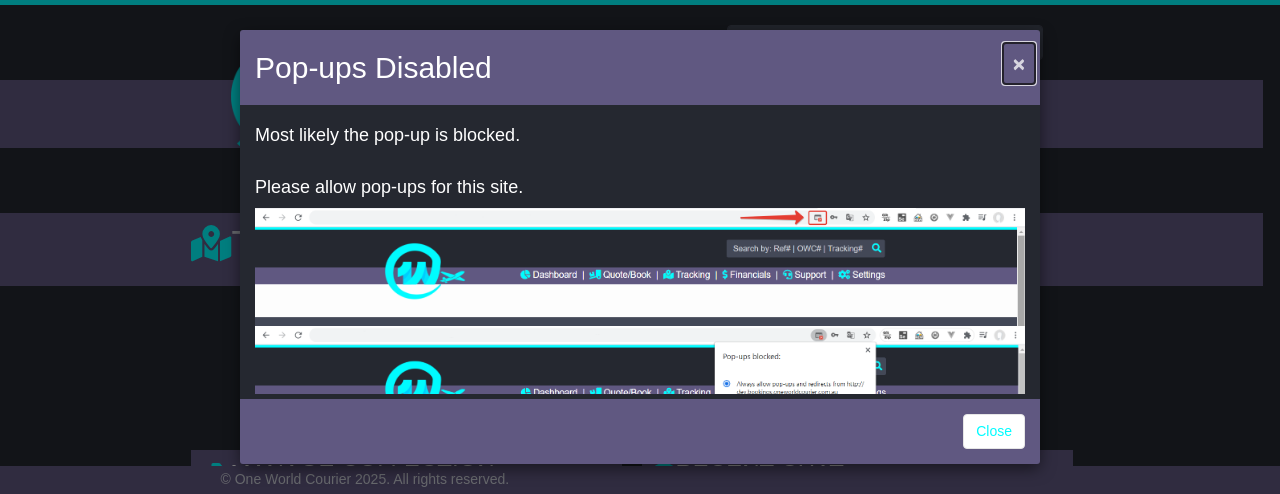 click on "×" at bounding box center [1019, 63] 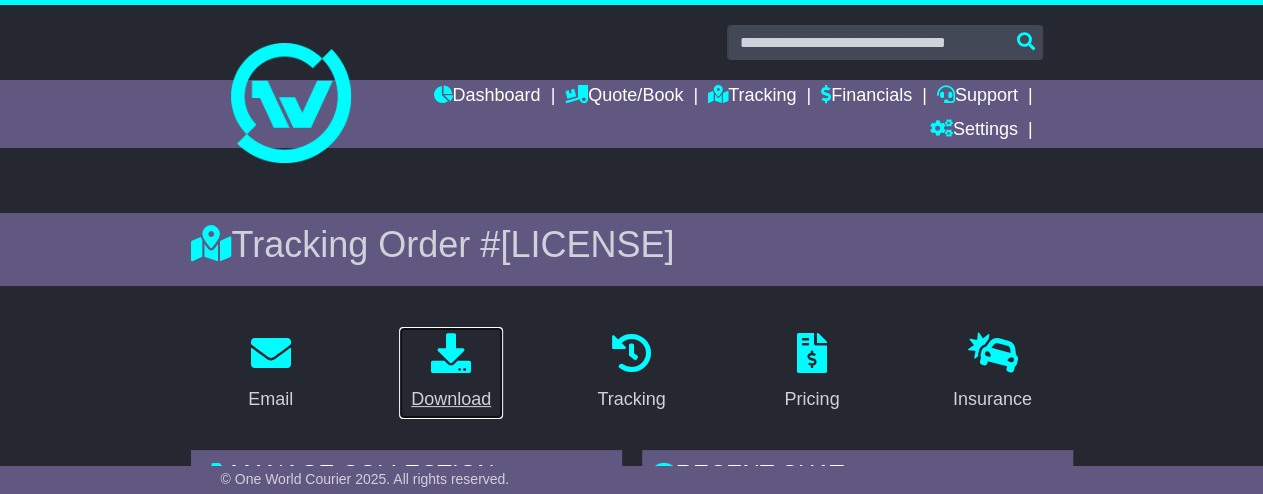 click at bounding box center [451, 353] 